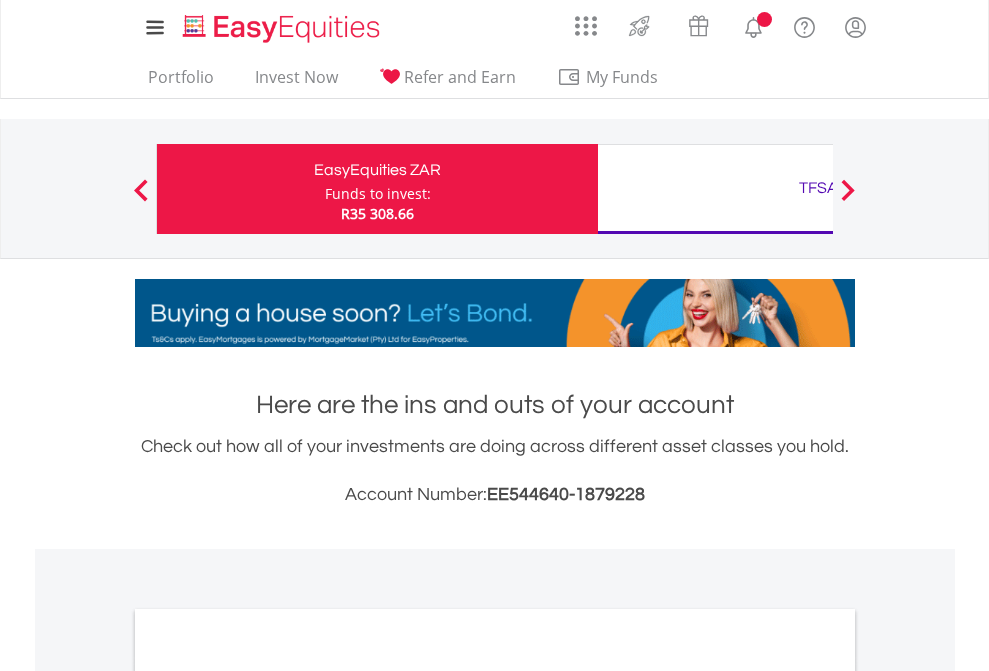 scroll, scrollTop: 0, scrollLeft: 0, axis: both 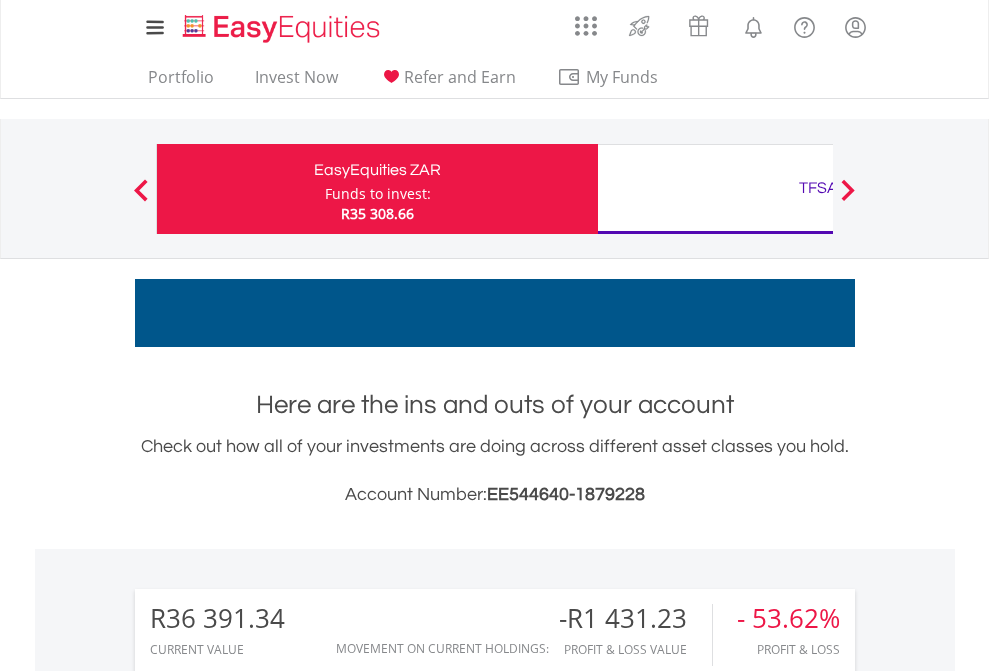click on "Funds to invest:" at bounding box center [378, 194] 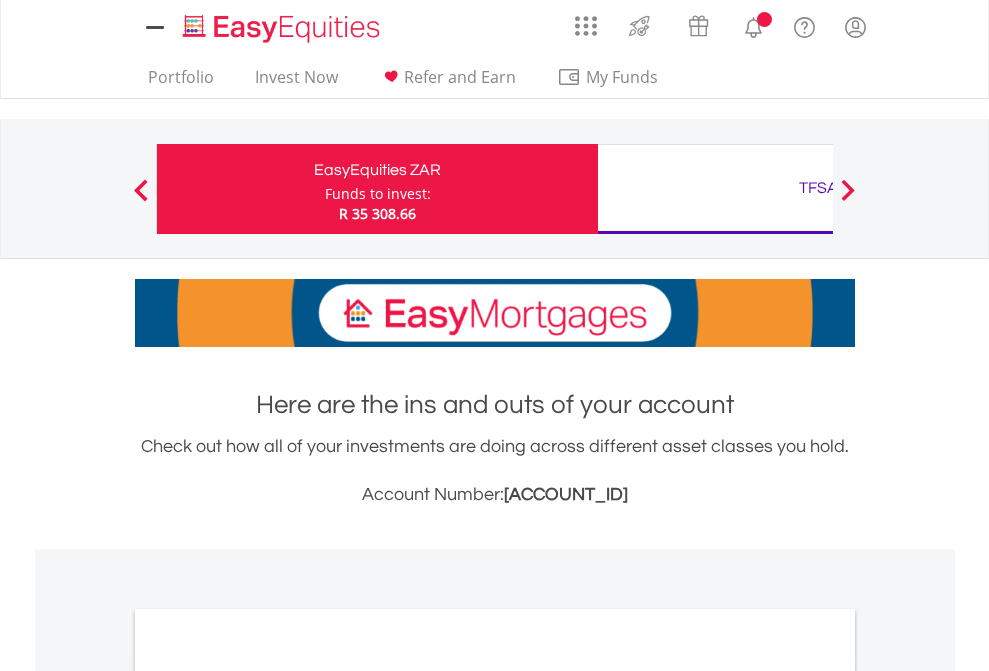 scroll, scrollTop: 0, scrollLeft: 0, axis: both 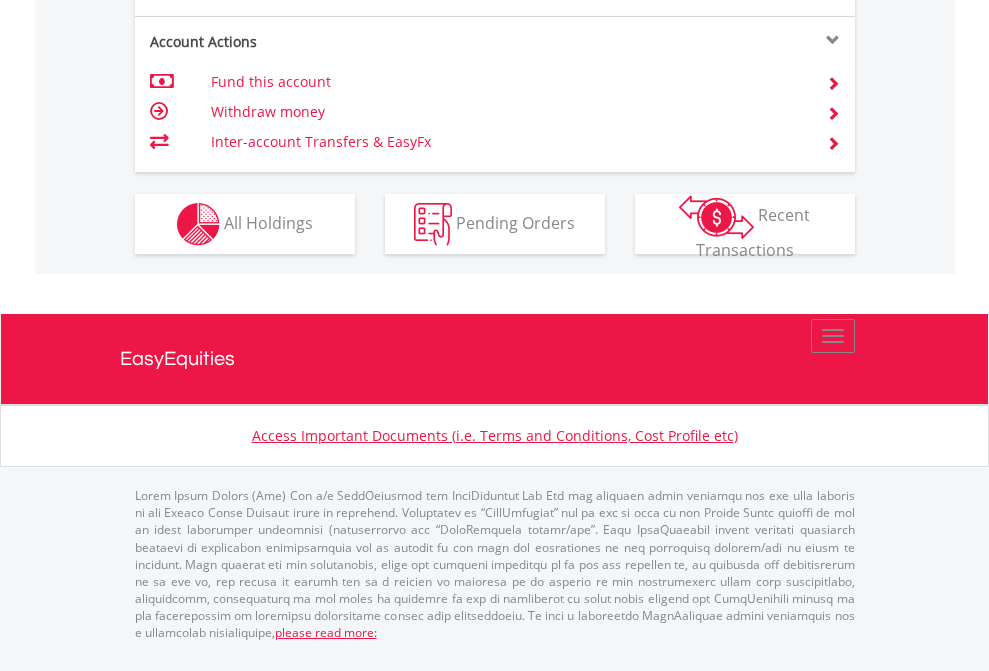 click on "Investment types" at bounding box center (706, -337) 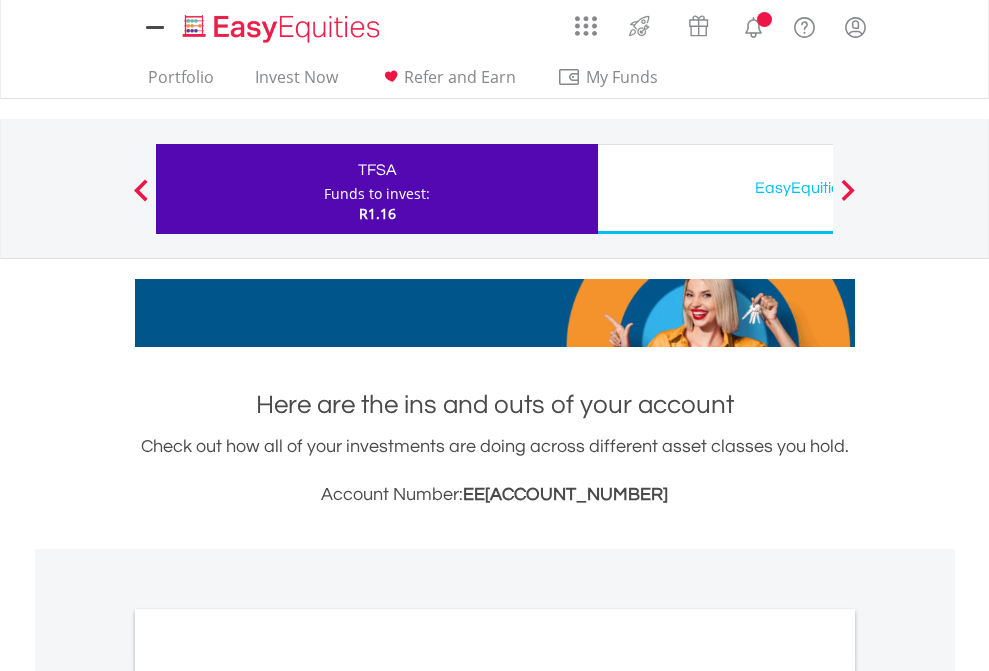 scroll, scrollTop: 0, scrollLeft: 0, axis: both 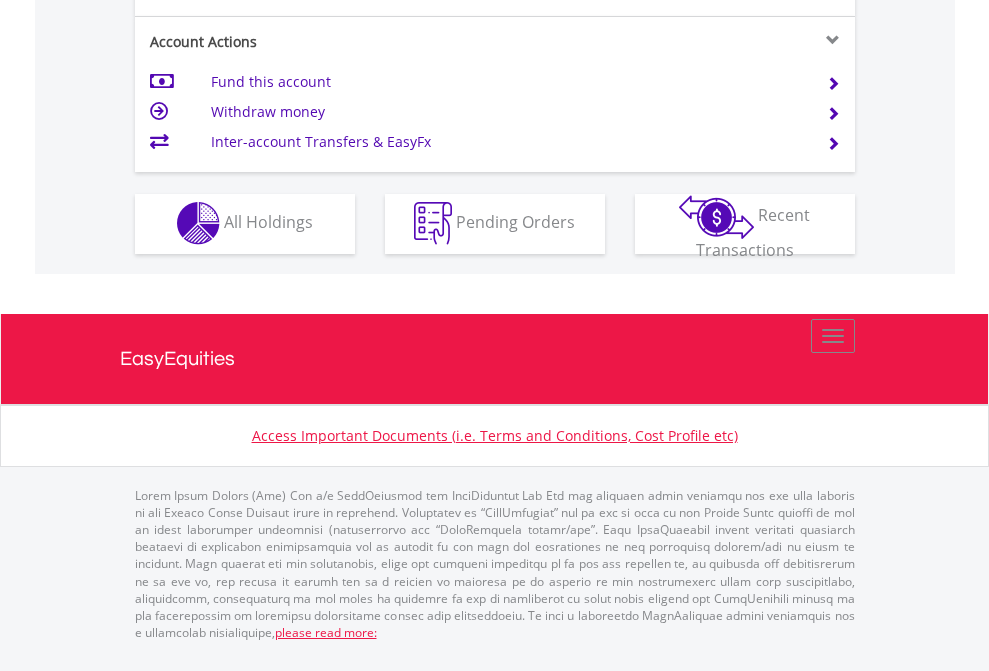 click on "Investment types" at bounding box center (706, -353) 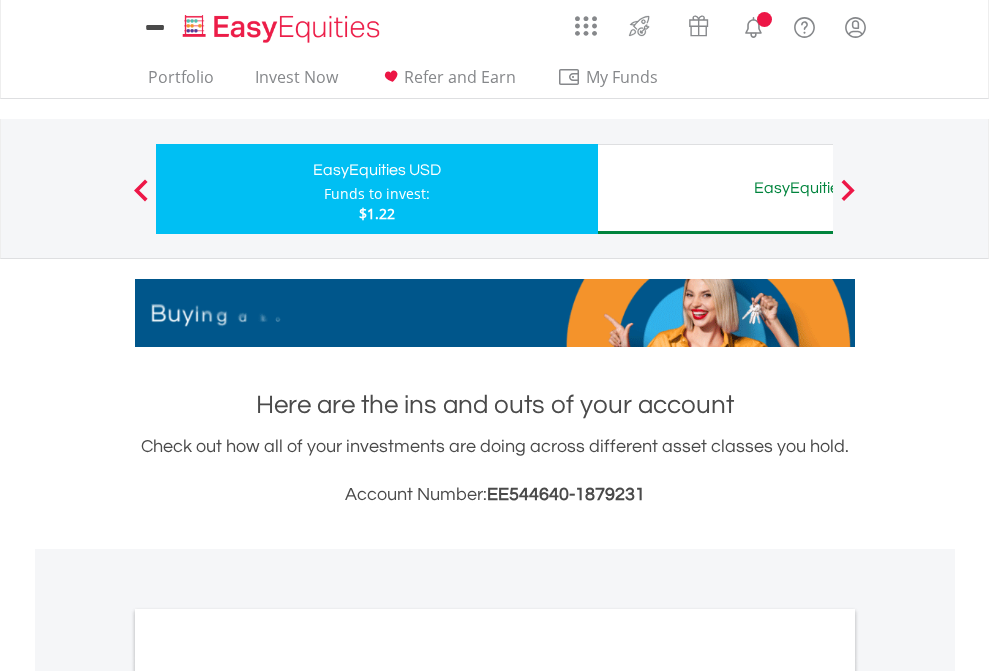 scroll, scrollTop: 0, scrollLeft: 0, axis: both 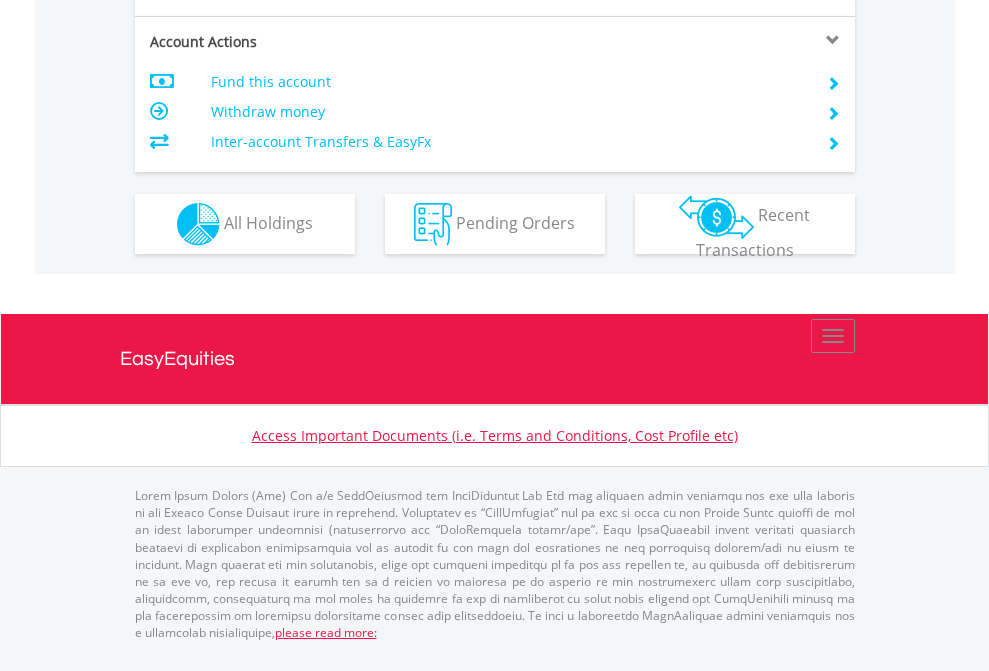 click on "Investment types" at bounding box center [706, -337] 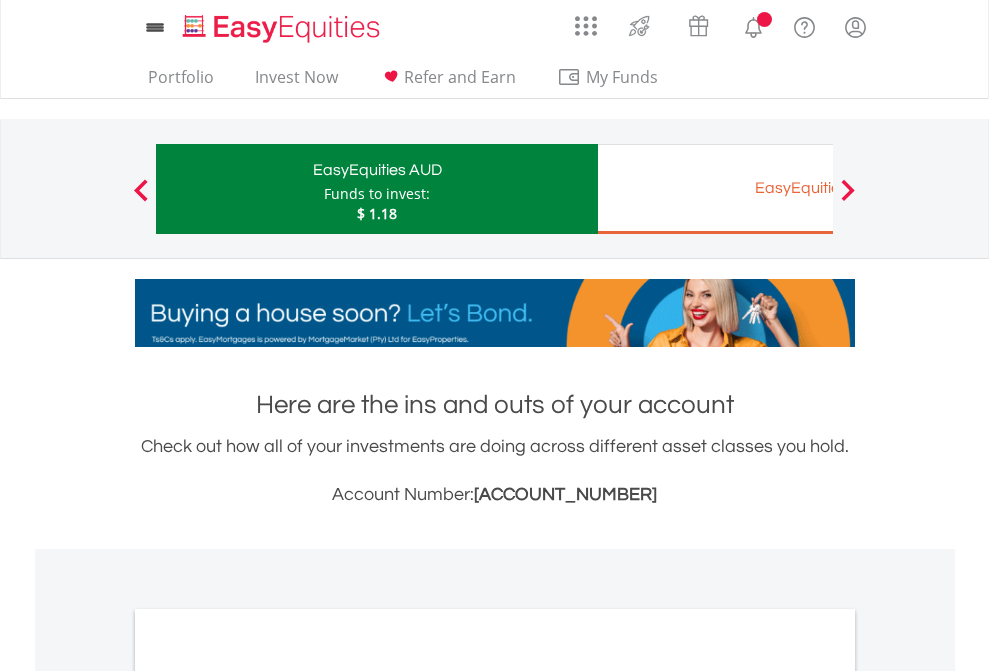 scroll, scrollTop: 0, scrollLeft: 0, axis: both 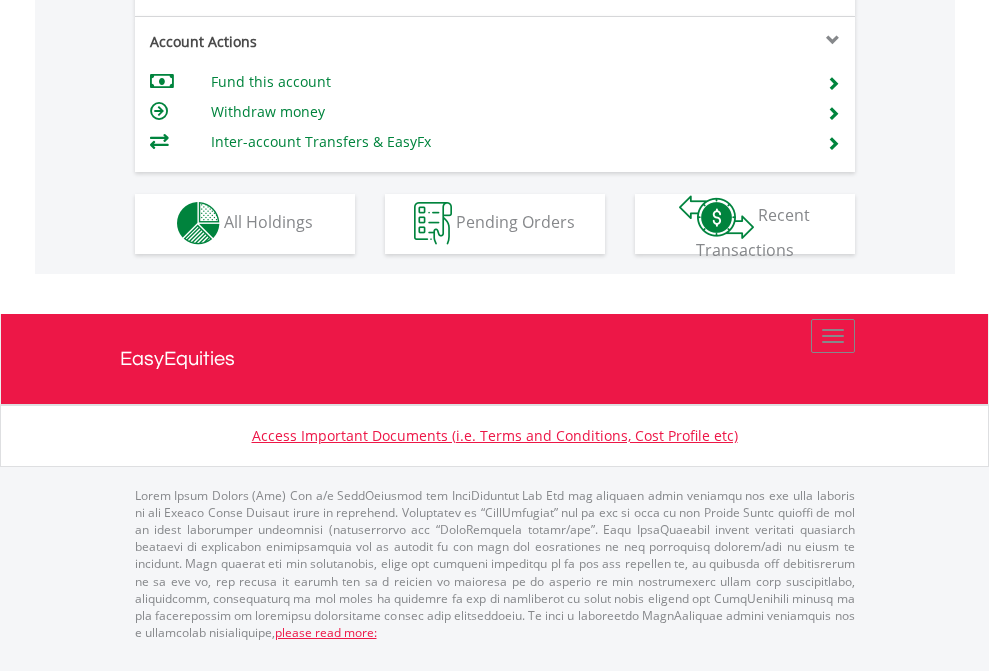 click on "Investment types" at bounding box center [706, -353] 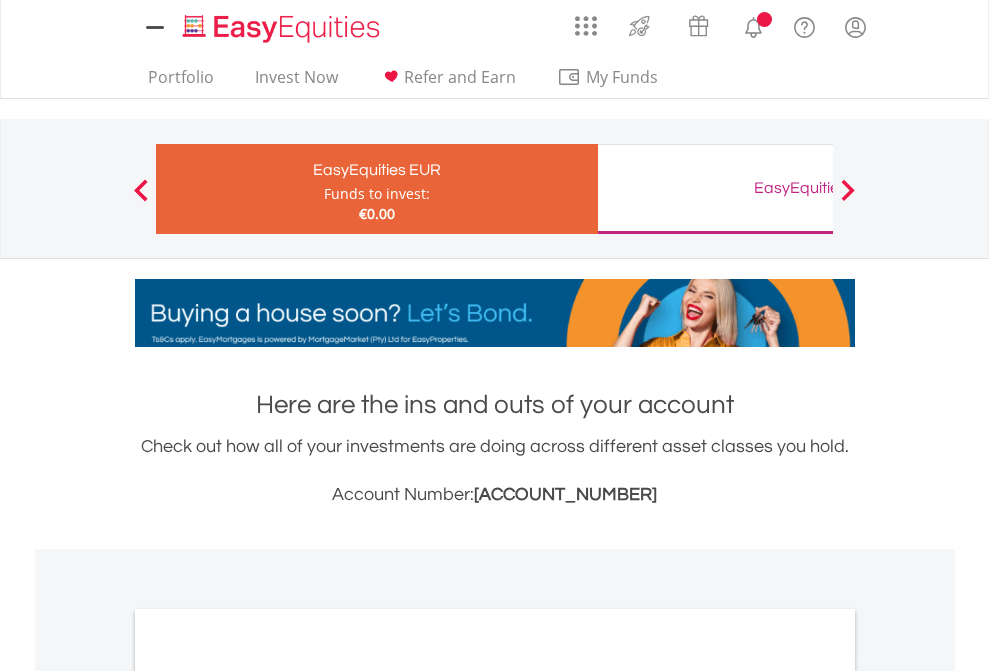 scroll, scrollTop: 0, scrollLeft: 0, axis: both 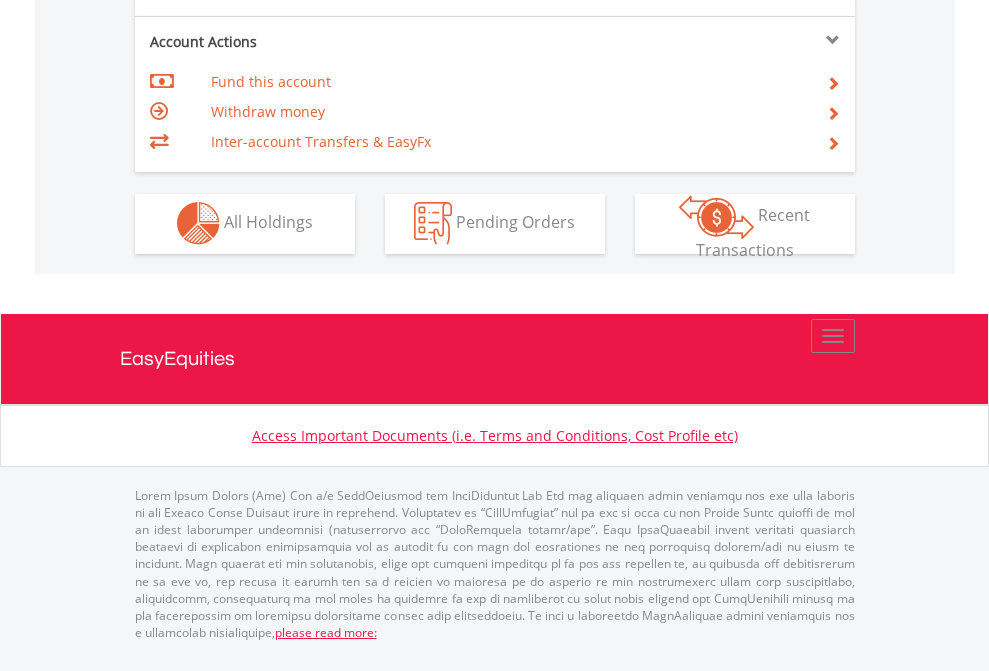 click on "Investment types" at bounding box center (706, -353) 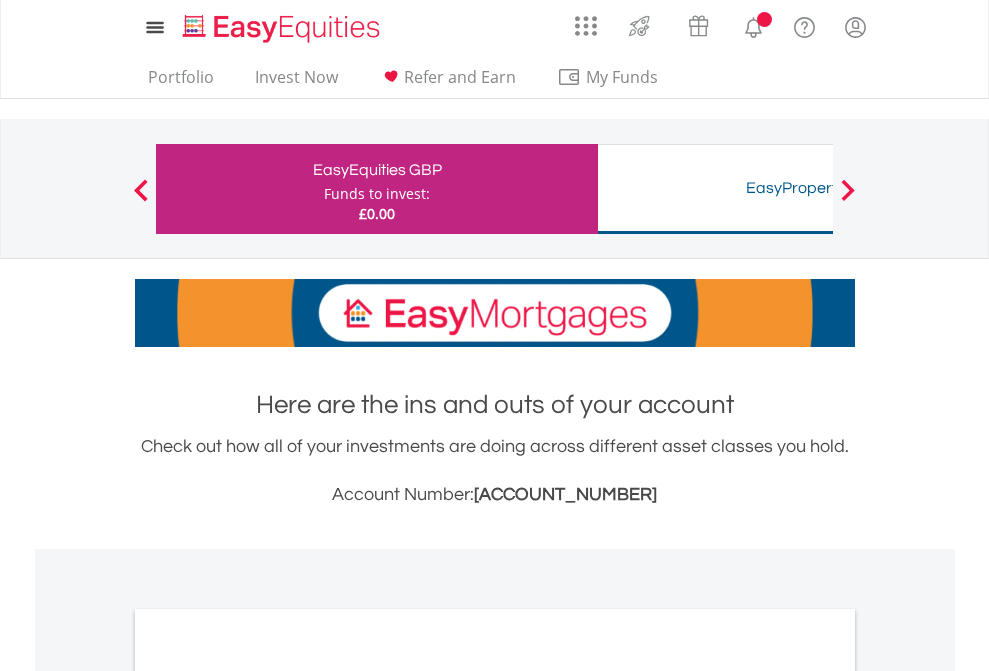 scroll, scrollTop: 0, scrollLeft: 0, axis: both 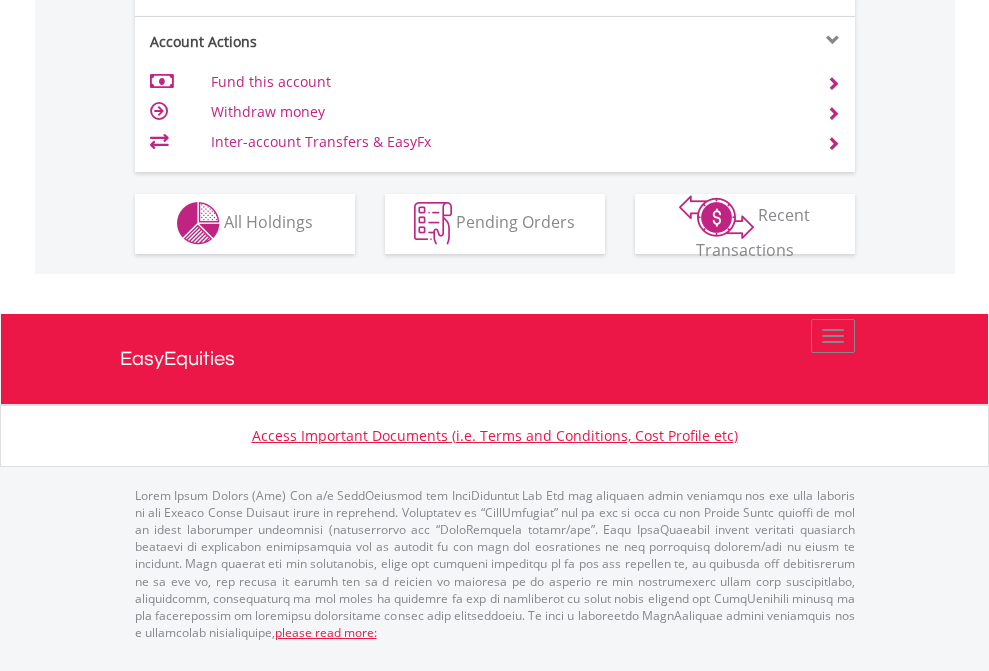 click on "Investment types" at bounding box center (706, -353) 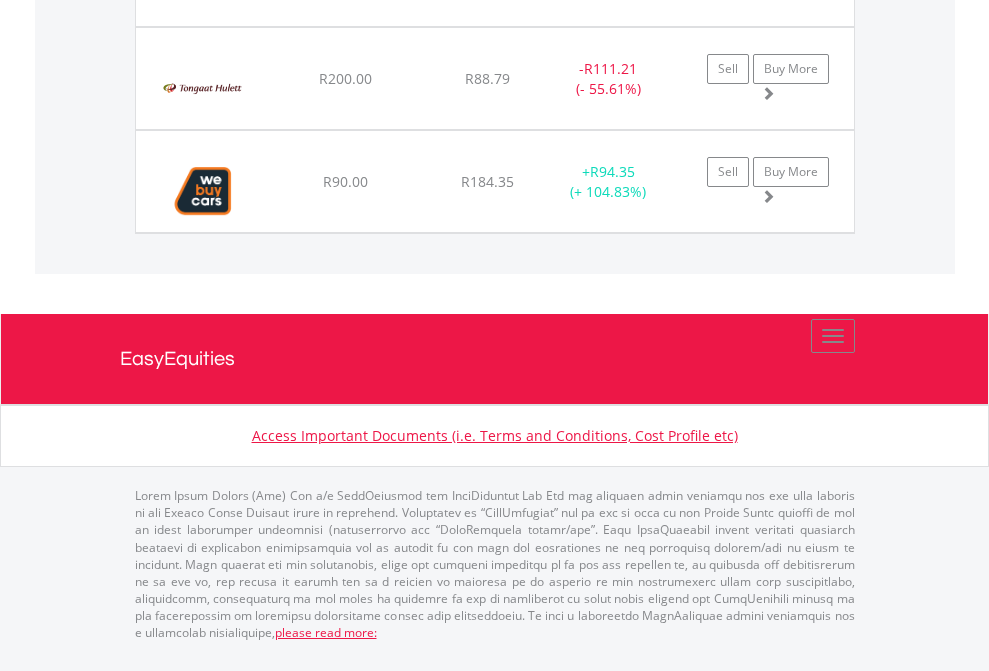 scroll, scrollTop: 2345, scrollLeft: 0, axis: vertical 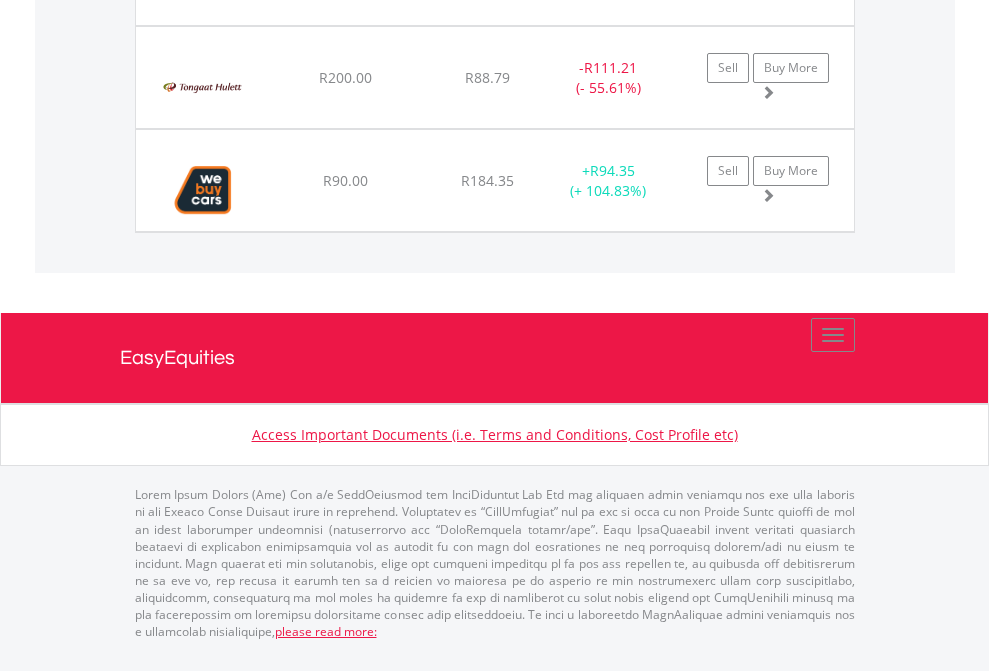 click on "TFSA" at bounding box center [818, -2077] 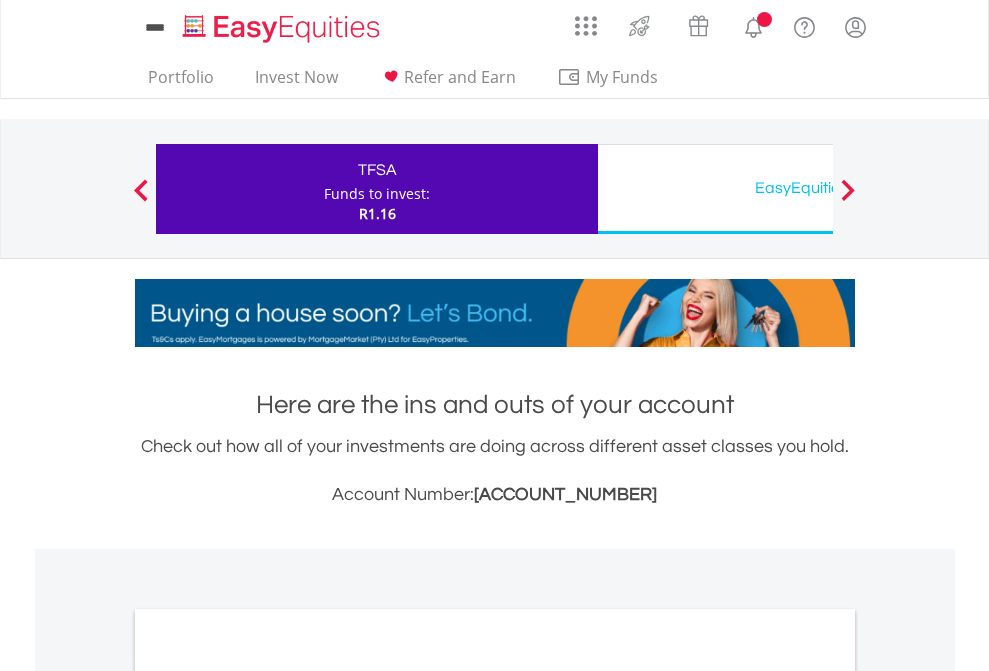 scroll, scrollTop: 0, scrollLeft: 0, axis: both 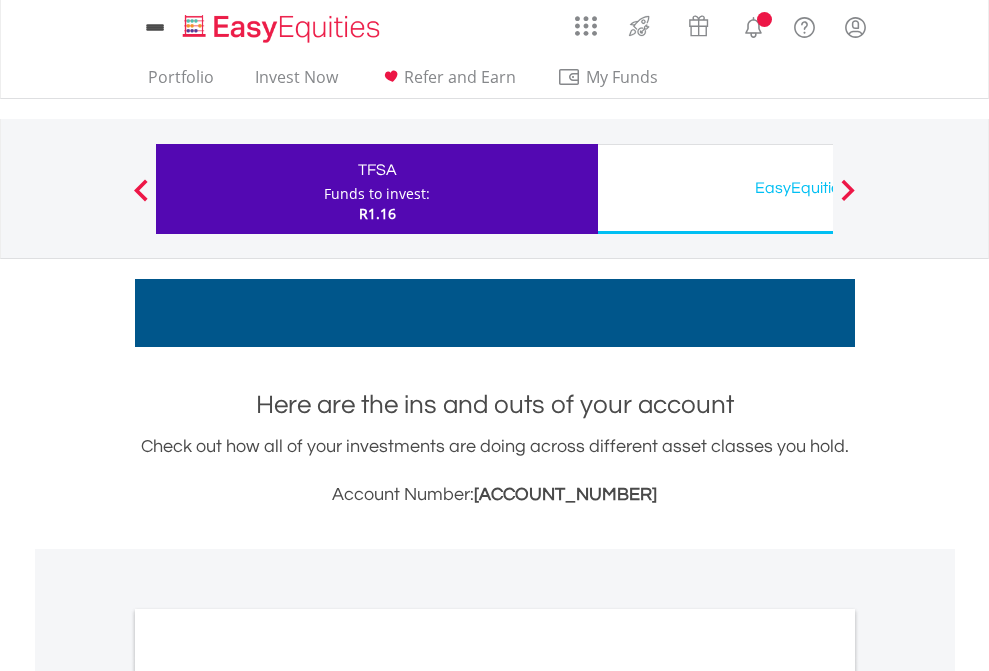 click on "All Holdings" at bounding box center [268, 1096] 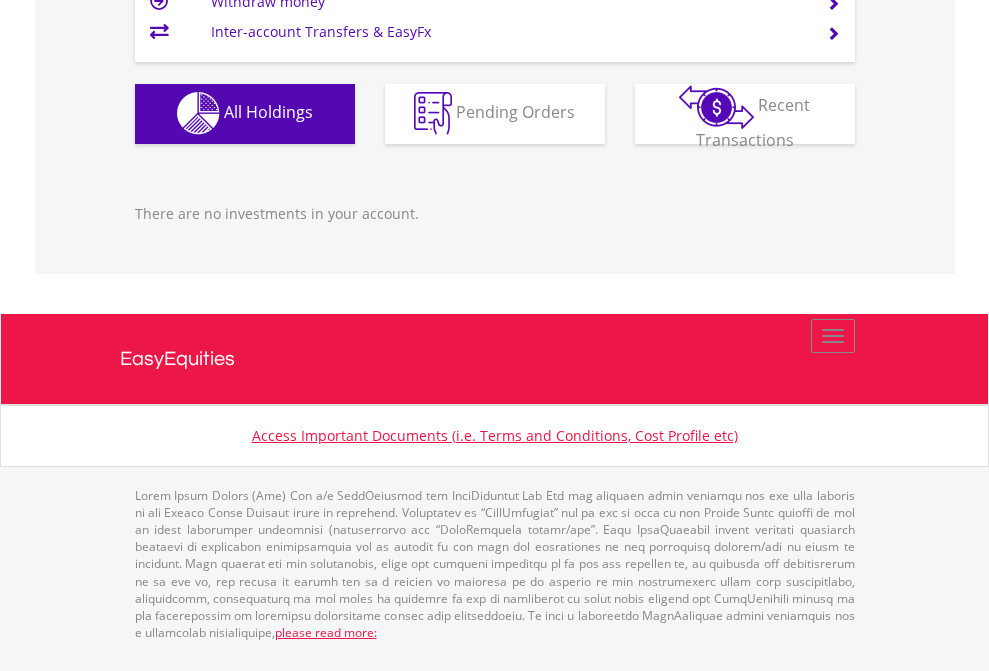 scroll, scrollTop: 1980, scrollLeft: 0, axis: vertical 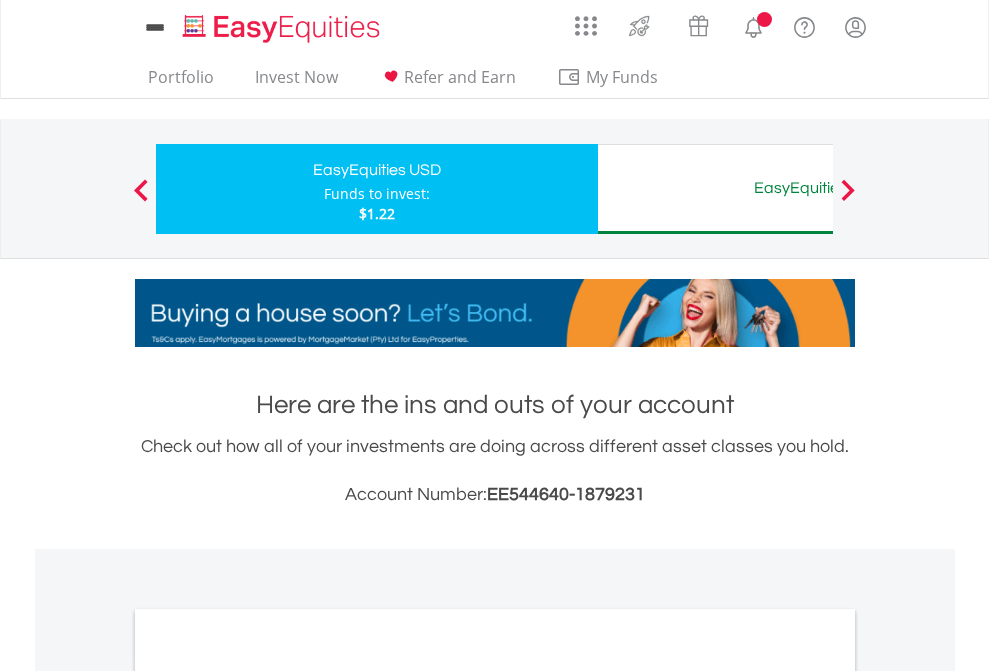 click on "All Holdings" at bounding box center (268, 1096) 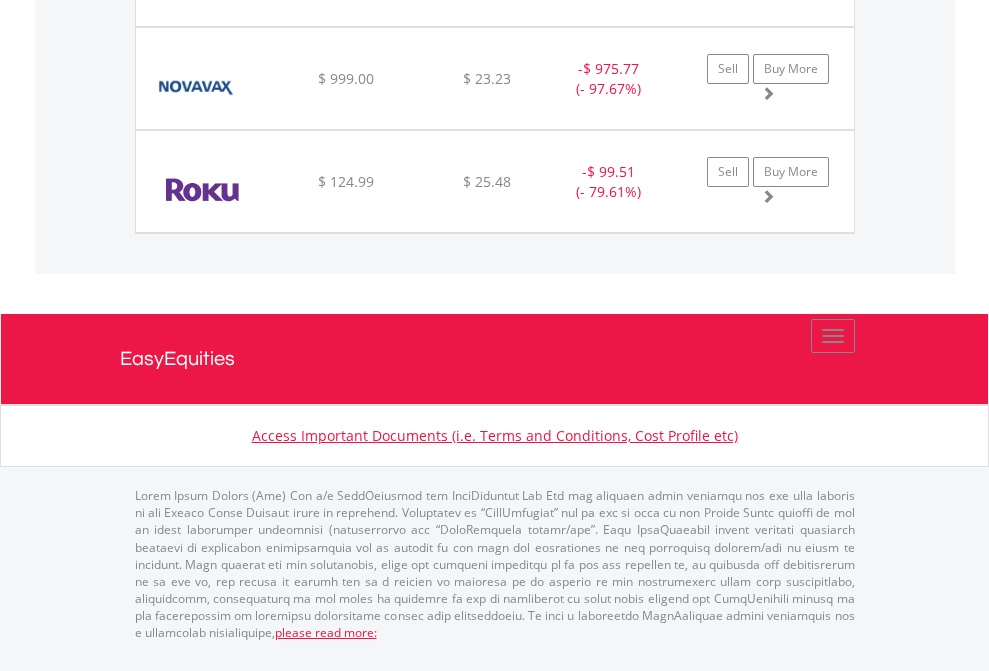 scroll, scrollTop: 2225, scrollLeft: 0, axis: vertical 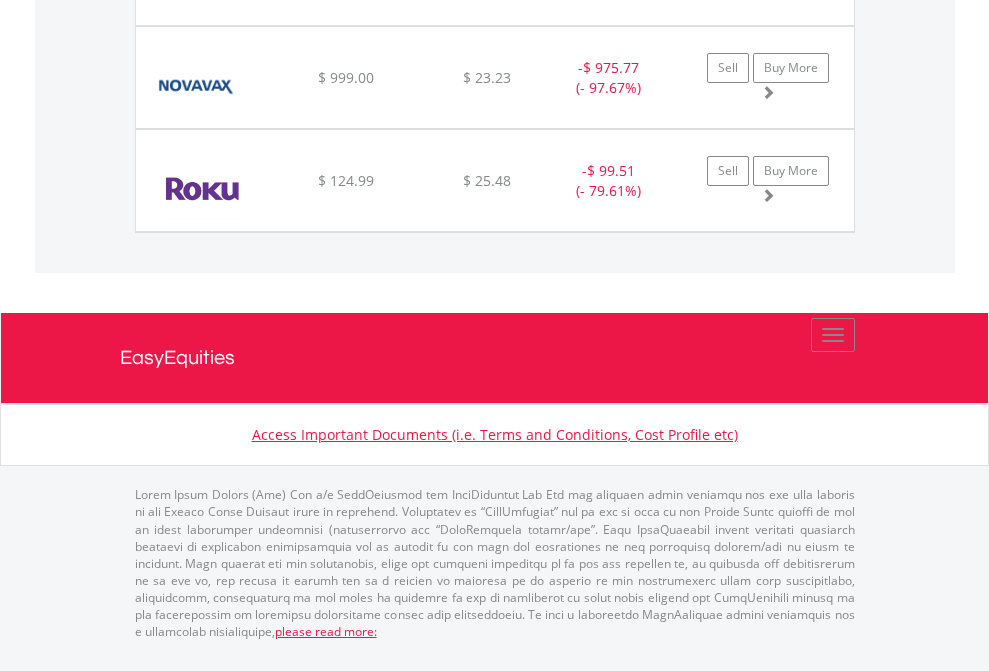 click on "EasyEquities AUD" at bounding box center [818, -1854] 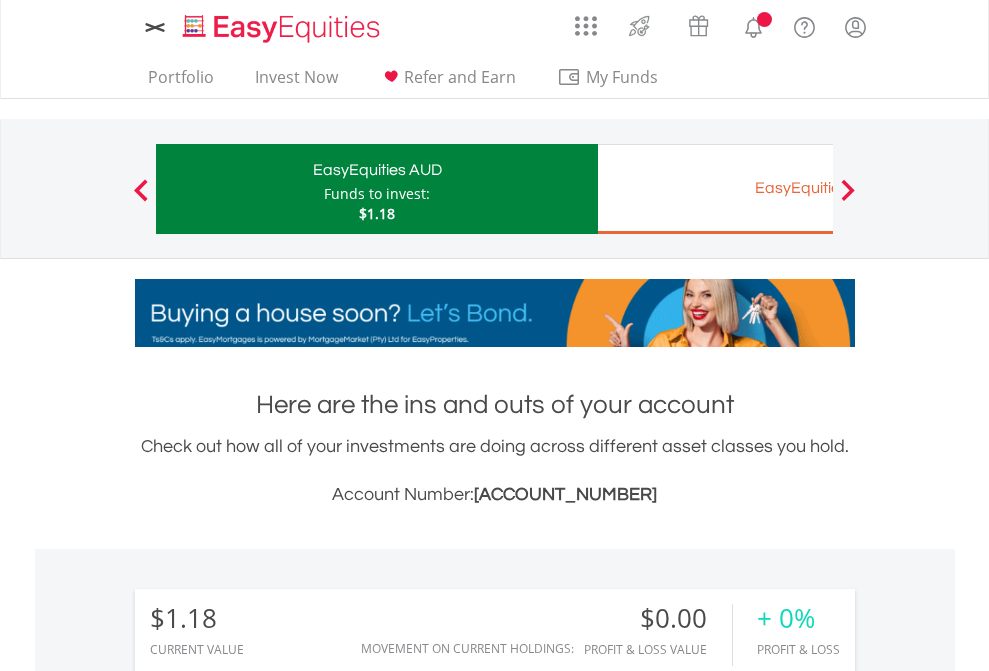 scroll, scrollTop: 0, scrollLeft: 0, axis: both 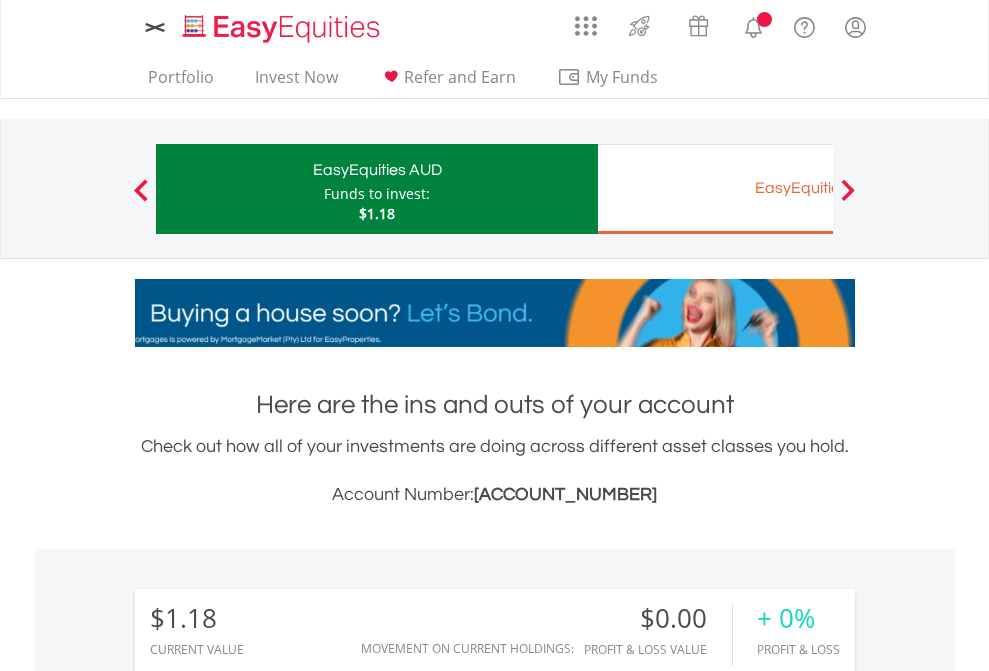 click on "All Holdings" at bounding box center [268, 1442] 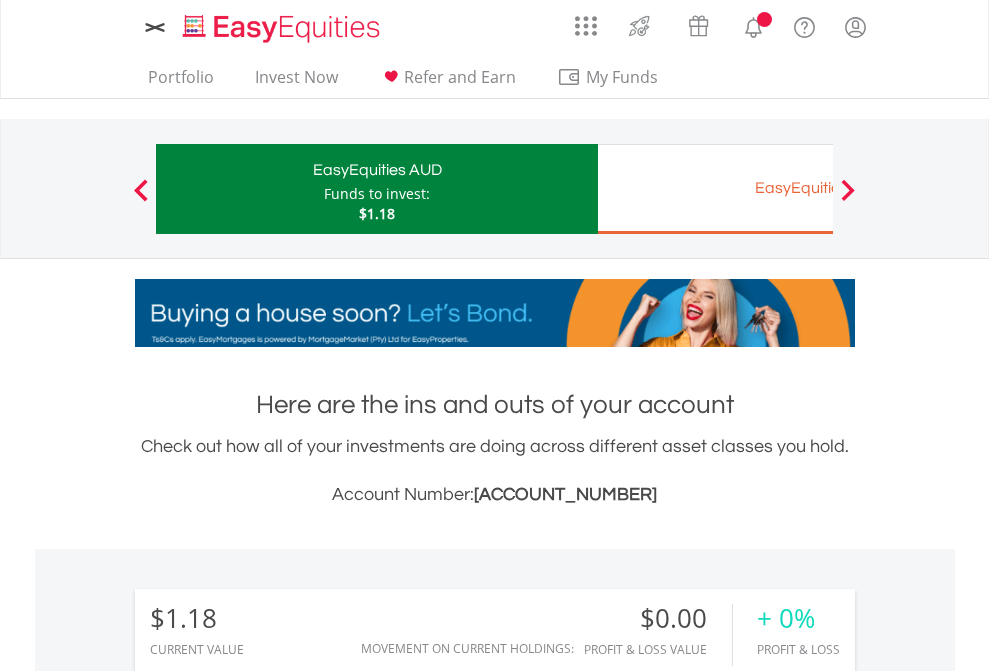 scroll, scrollTop: 999808, scrollLeft: 999687, axis: both 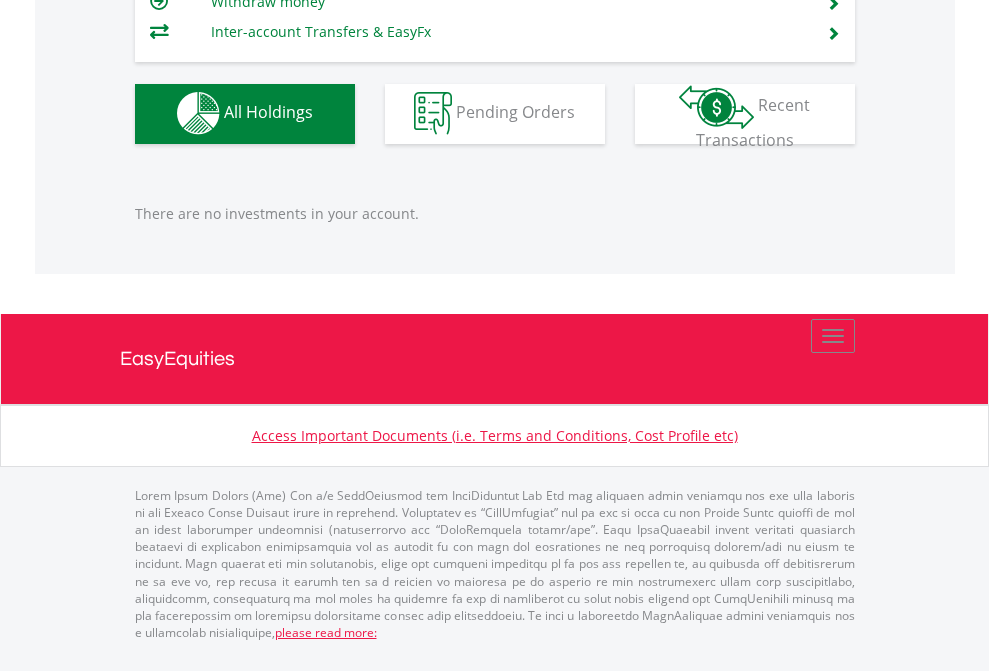 click on "EasyEquities EUR" at bounding box center [818, -1142] 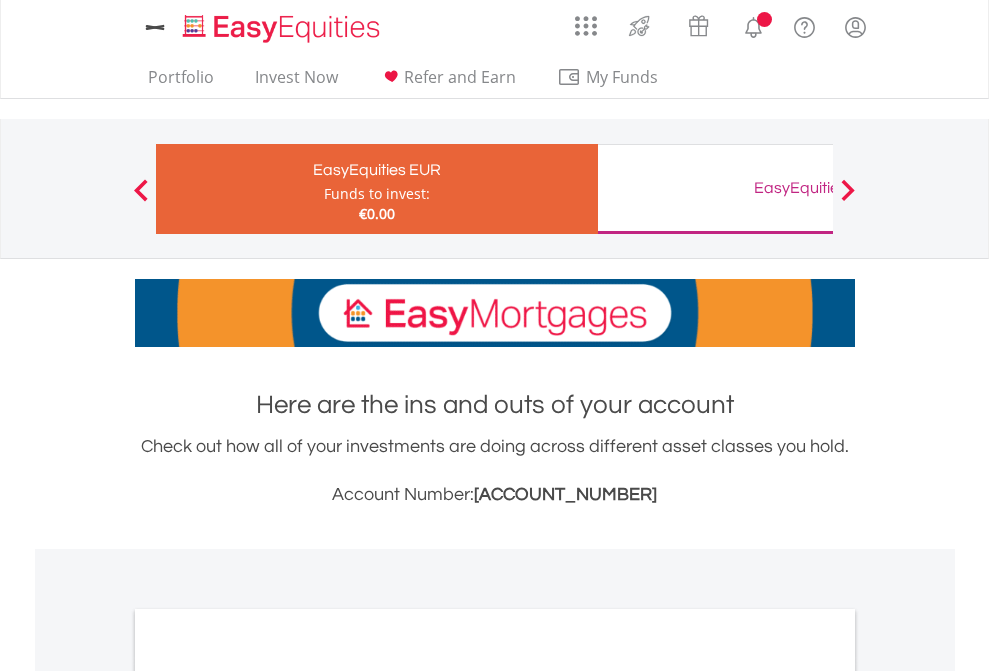scroll, scrollTop: 0, scrollLeft: 0, axis: both 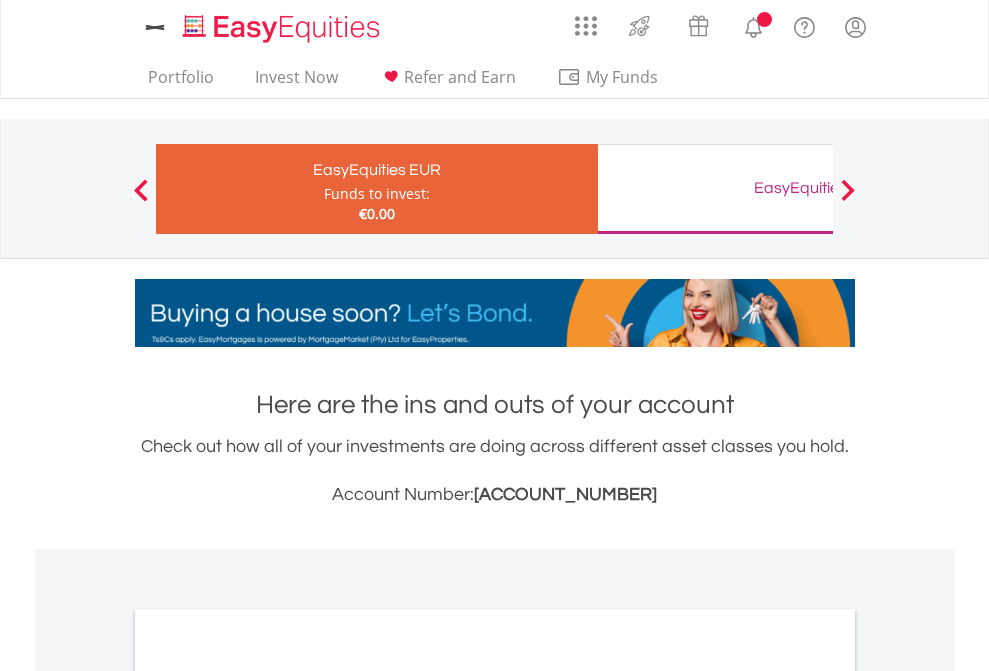 click on "All Holdings" at bounding box center [268, 1096] 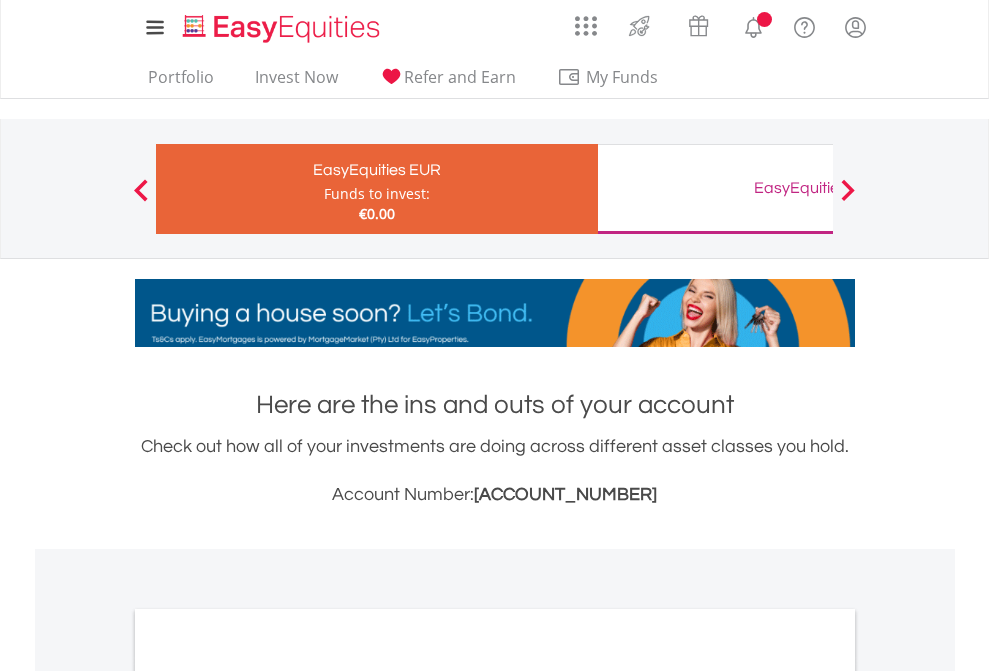 scroll, scrollTop: 1202, scrollLeft: 0, axis: vertical 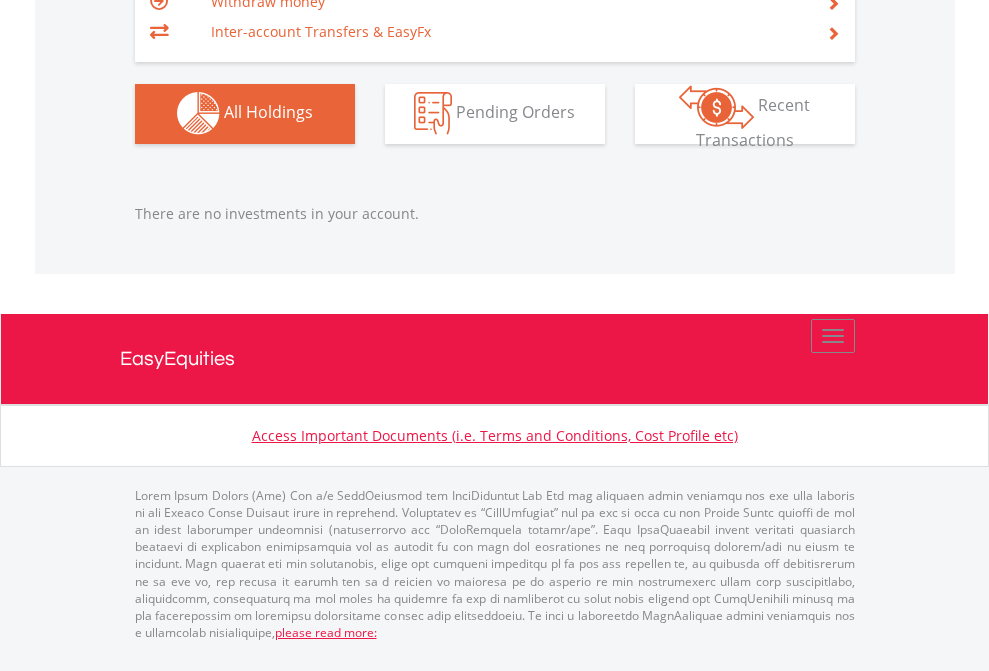 click on "EasyEquities GBP" at bounding box center [818, -1142] 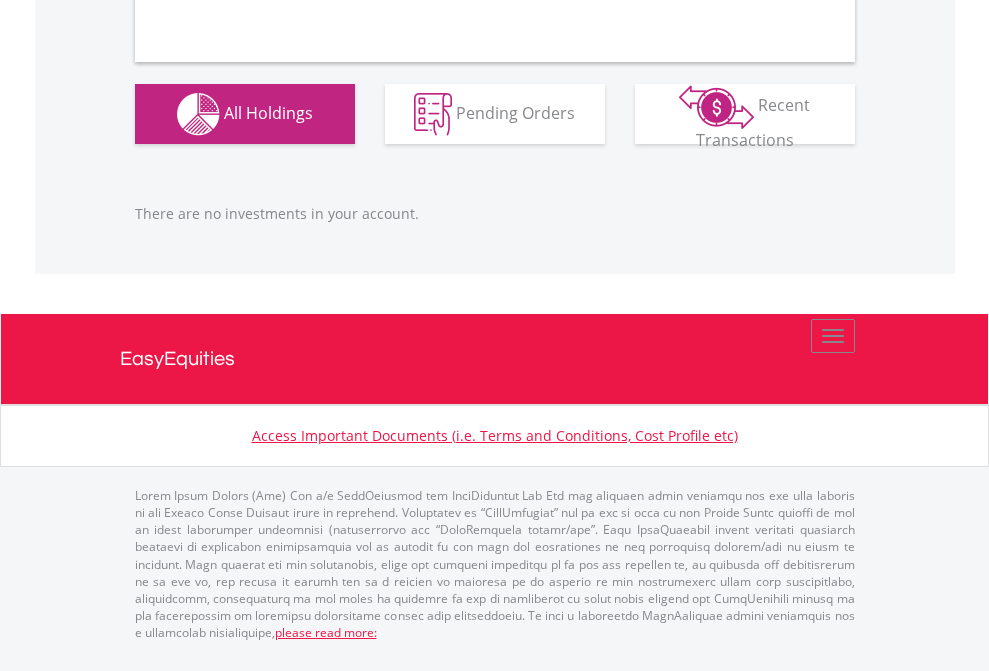 scroll, scrollTop: 1980, scrollLeft: 0, axis: vertical 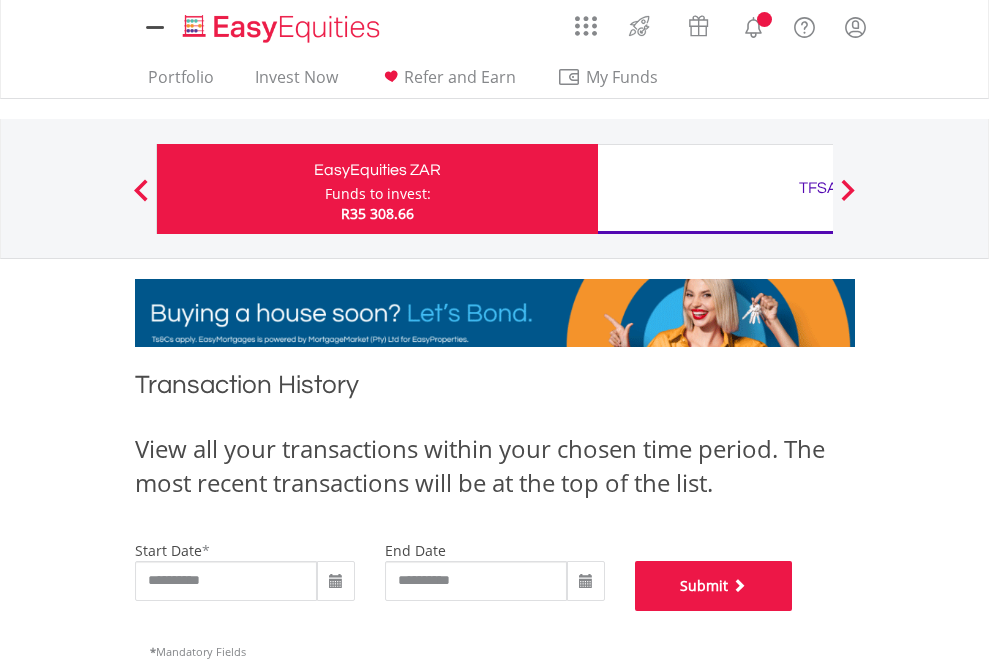 click on "Submit" at bounding box center (714, 586) 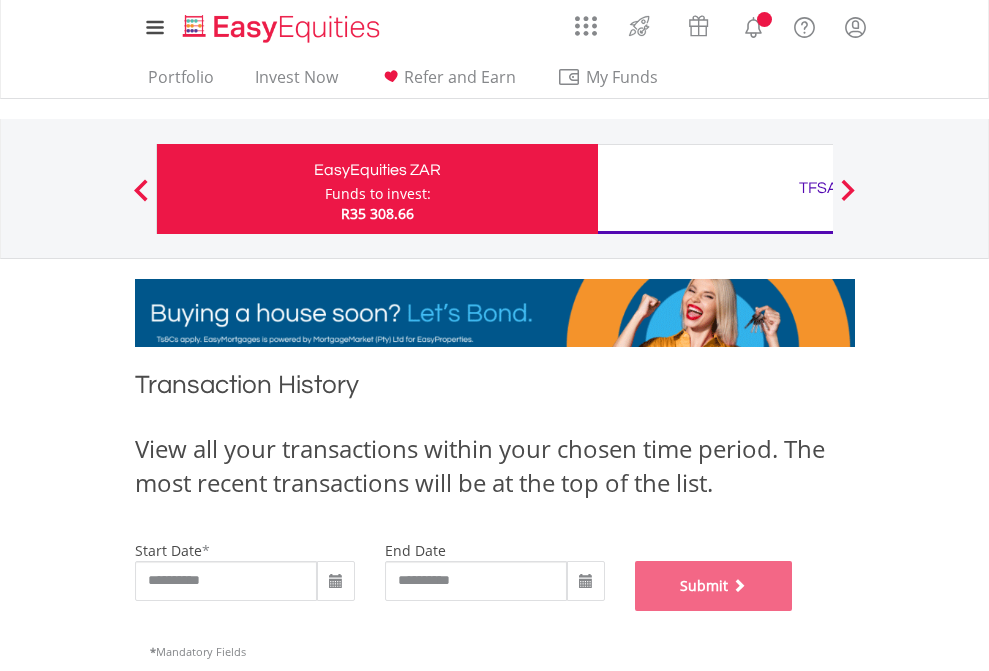 scroll, scrollTop: 811, scrollLeft: 0, axis: vertical 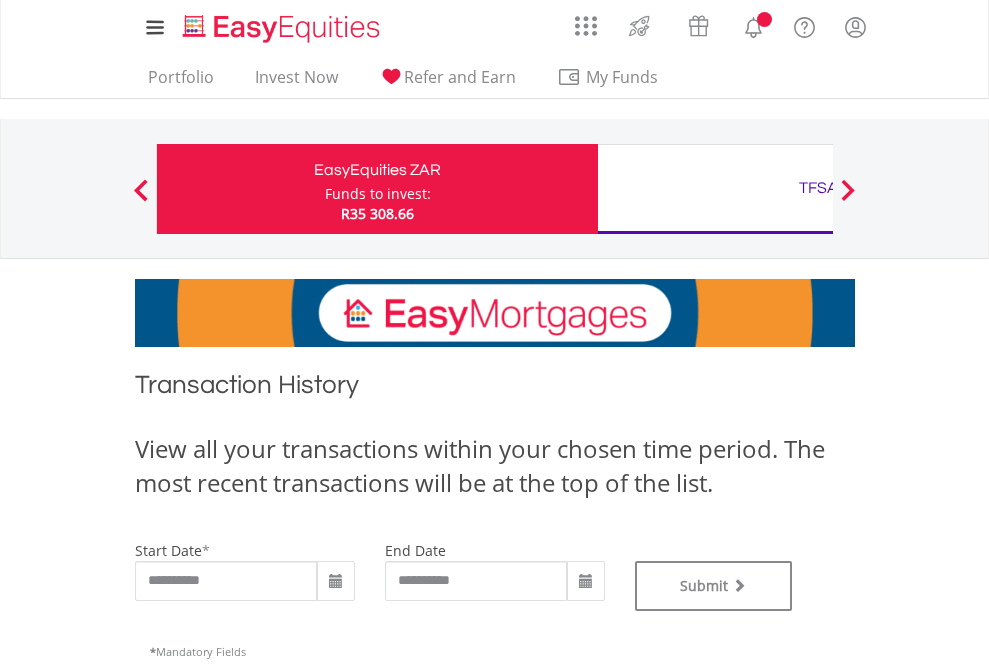 click on "TFSA" at bounding box center [818, 188] 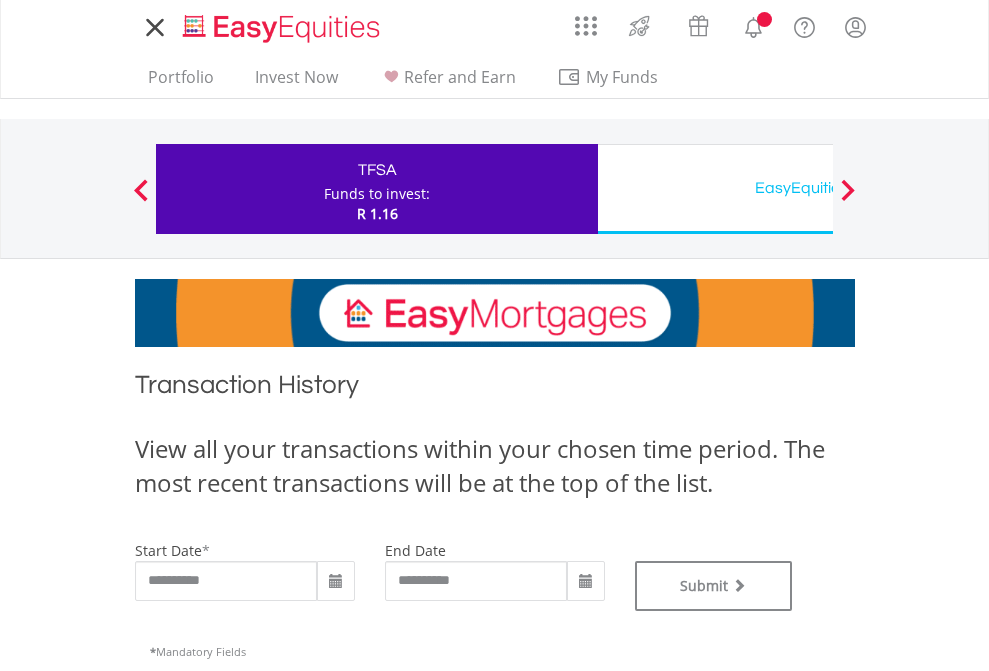 type on "**********" 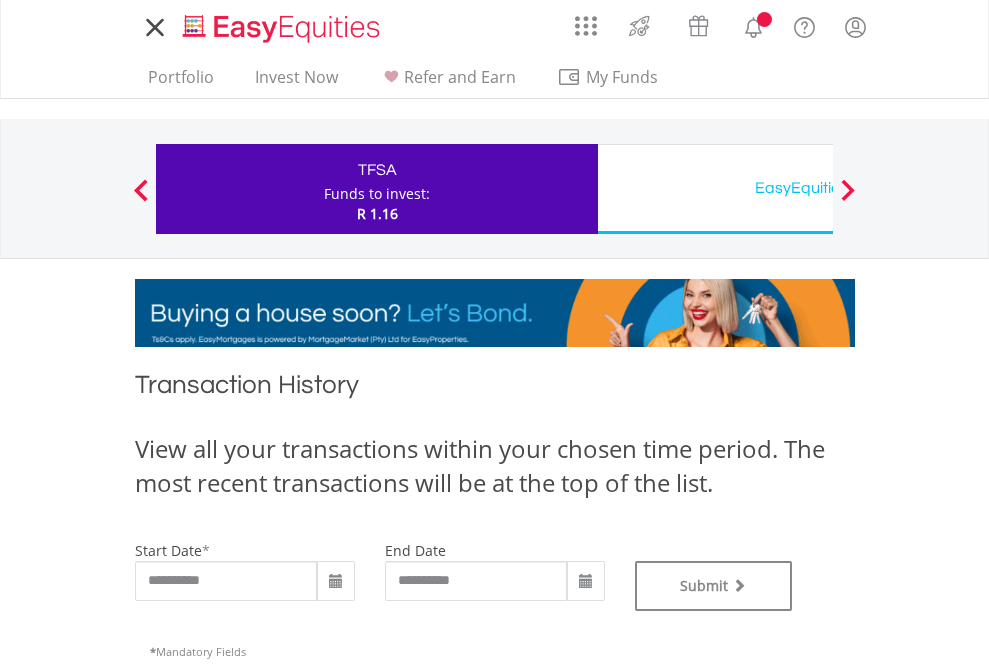 scroll, scrollTop: 0, scrollLeft: 0, axis: both 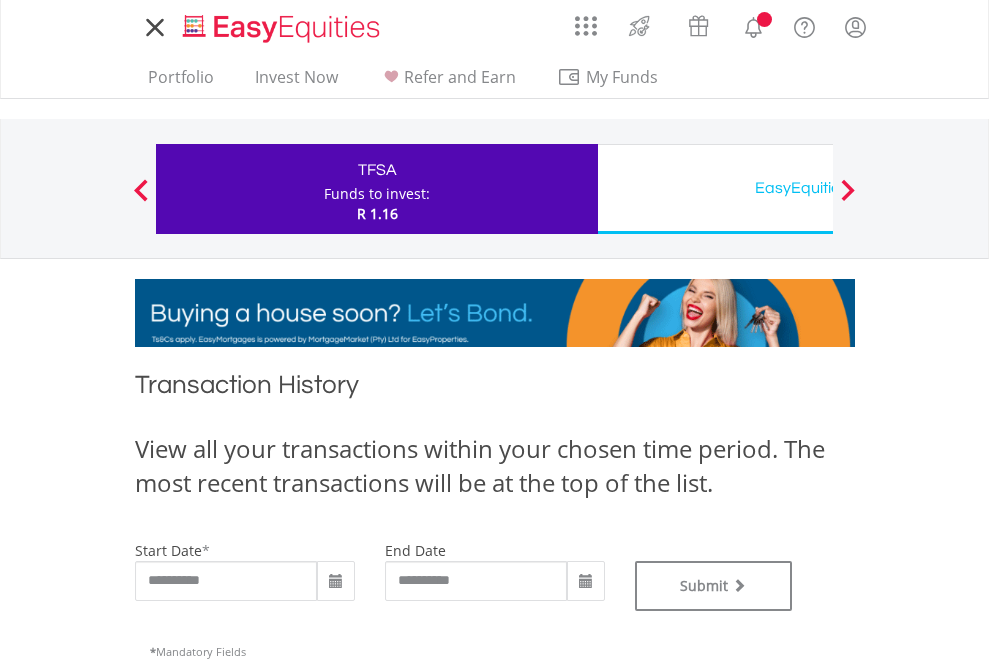 type on "**********" 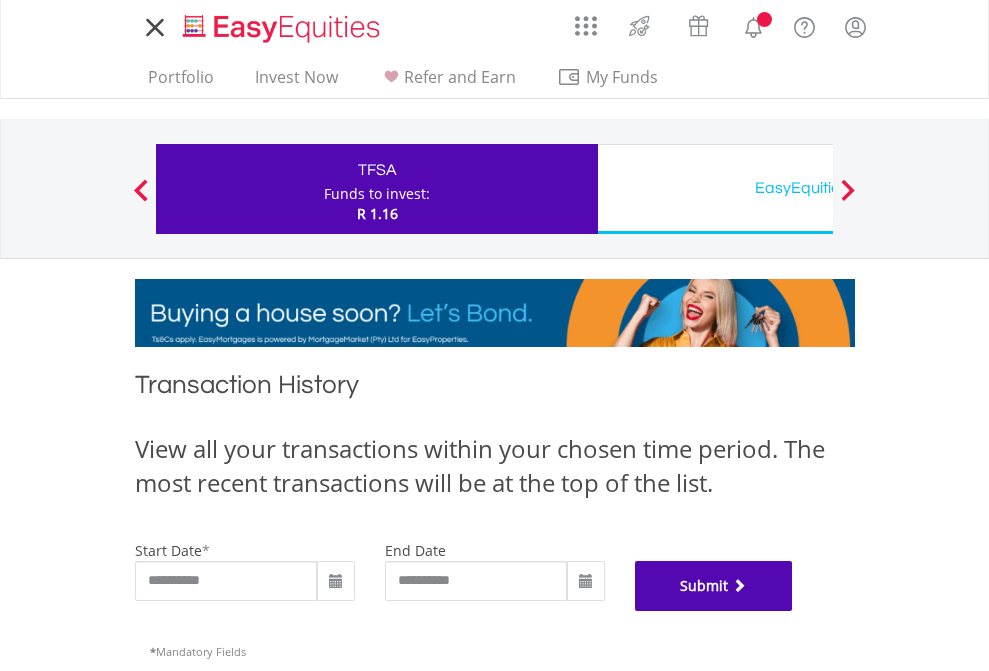 click on "Submit" at bounding box center [714, 586] 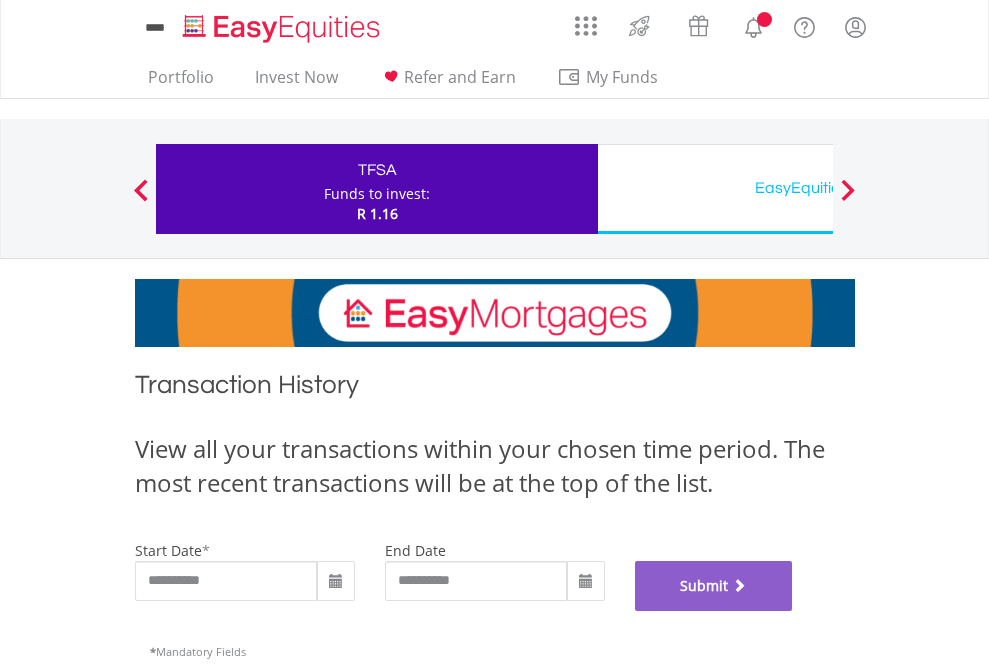 scroll, scrollTop: 811, scrollLeft: 0, axis: vertical 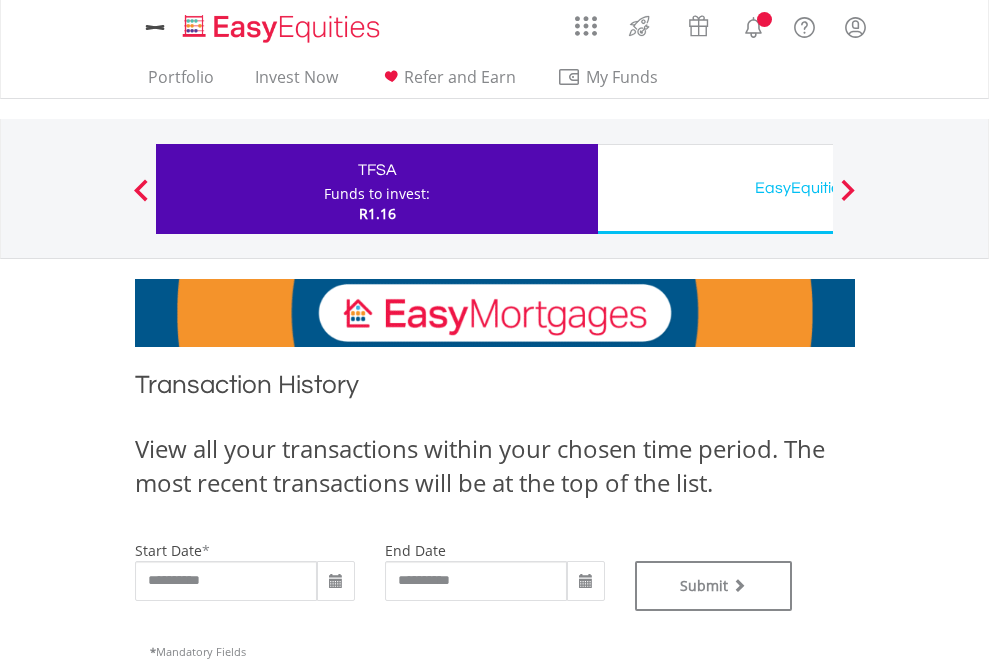 click on "EasyEquities USD" at bounding box center (818, 188) 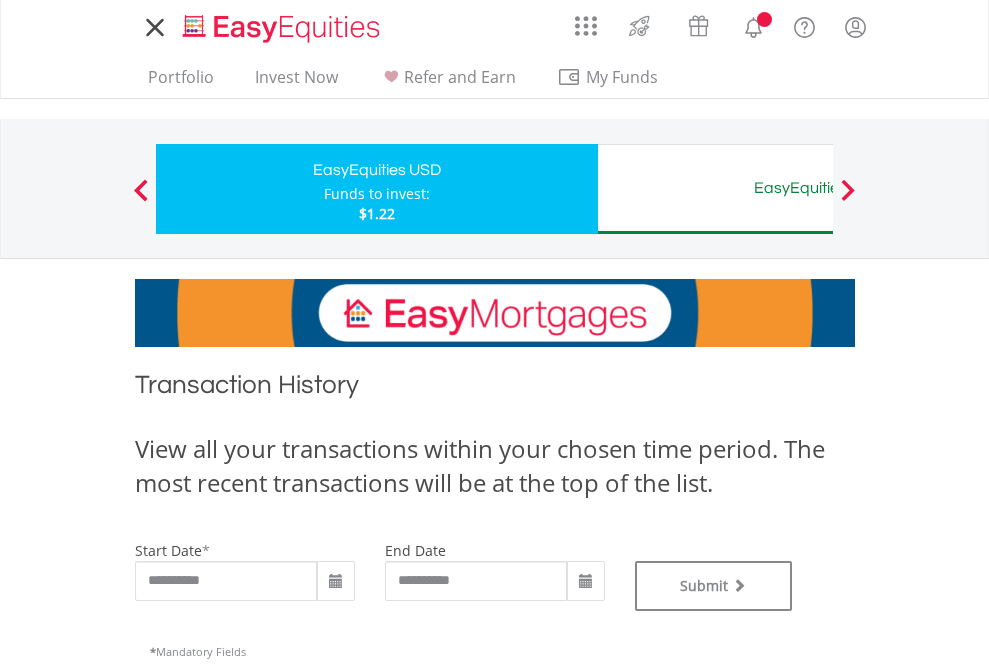 scroll, scrollTop: 0, scrollLeft: 0, axis: both 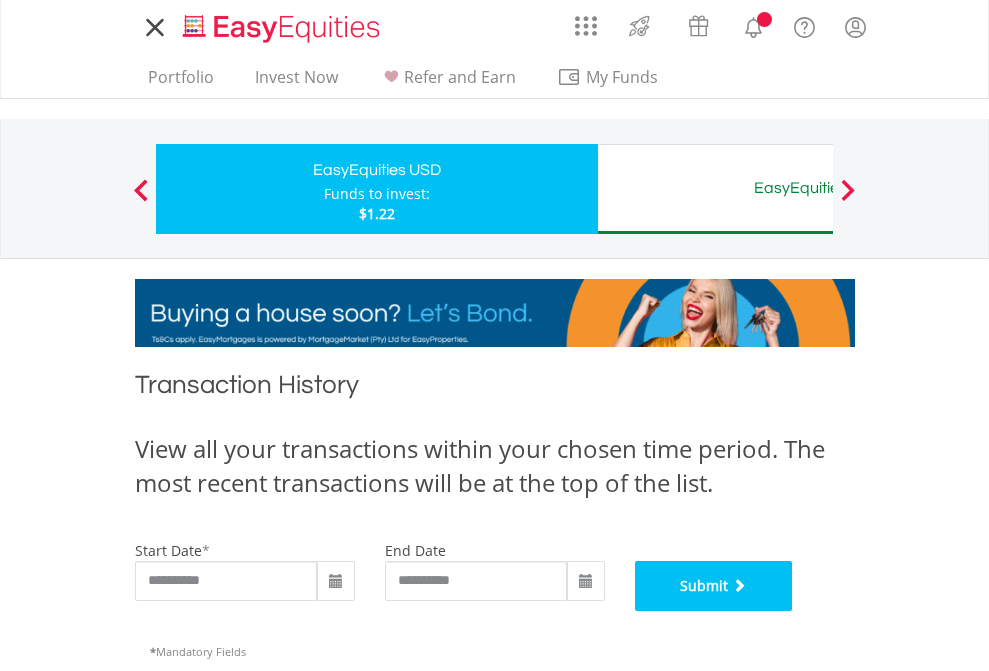 click on "Submit" at bounding box center [714, 586] 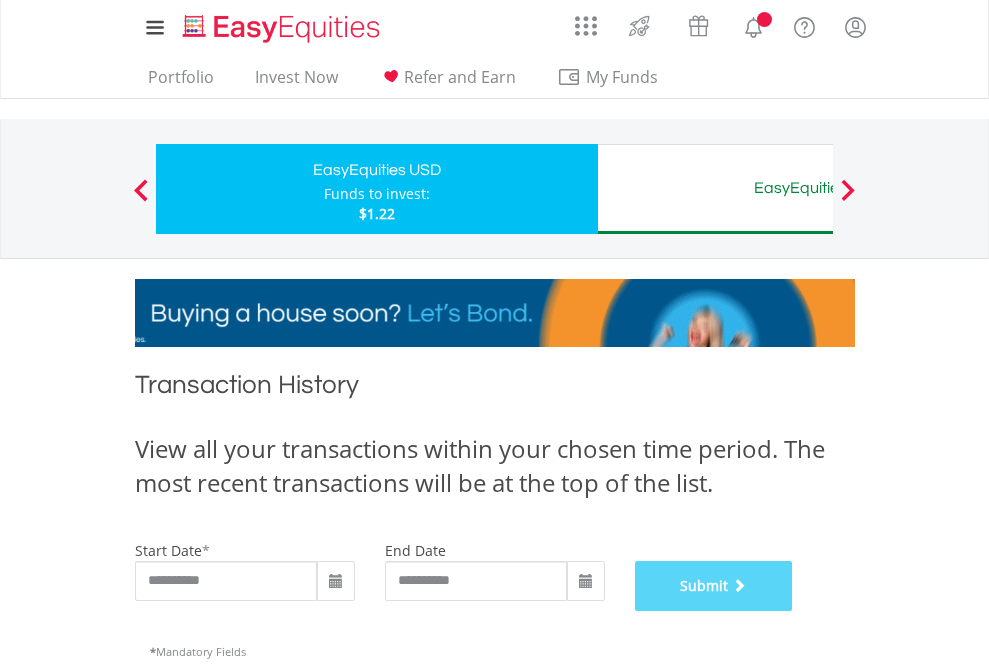 scroll, scrollTop: 811, scrollLeft: 0, axis: vertical 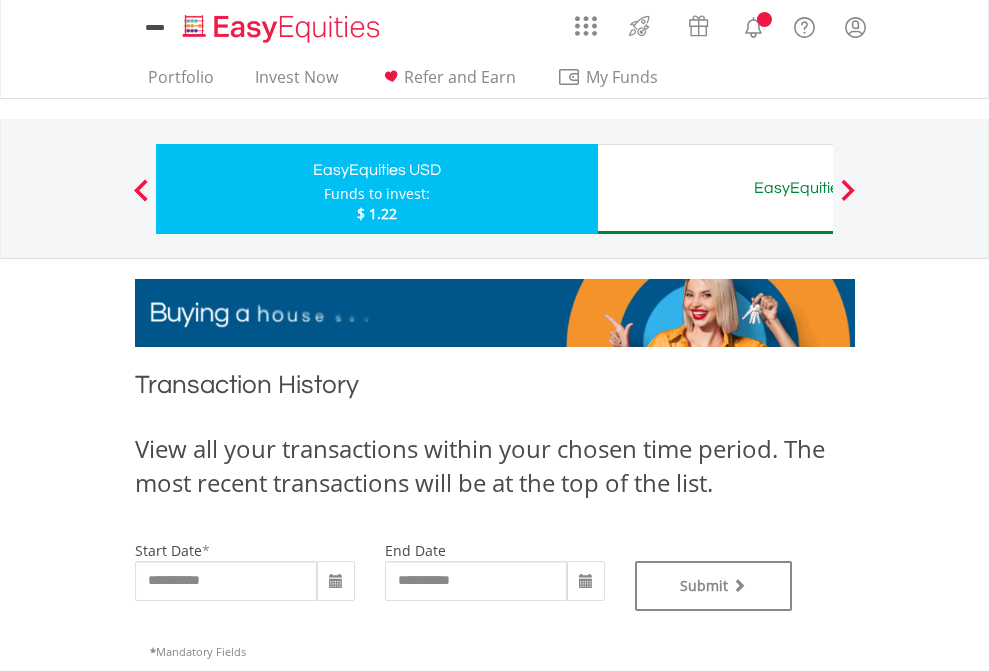 click on "EasyEquities AUD" at bounding box center (818, 188) 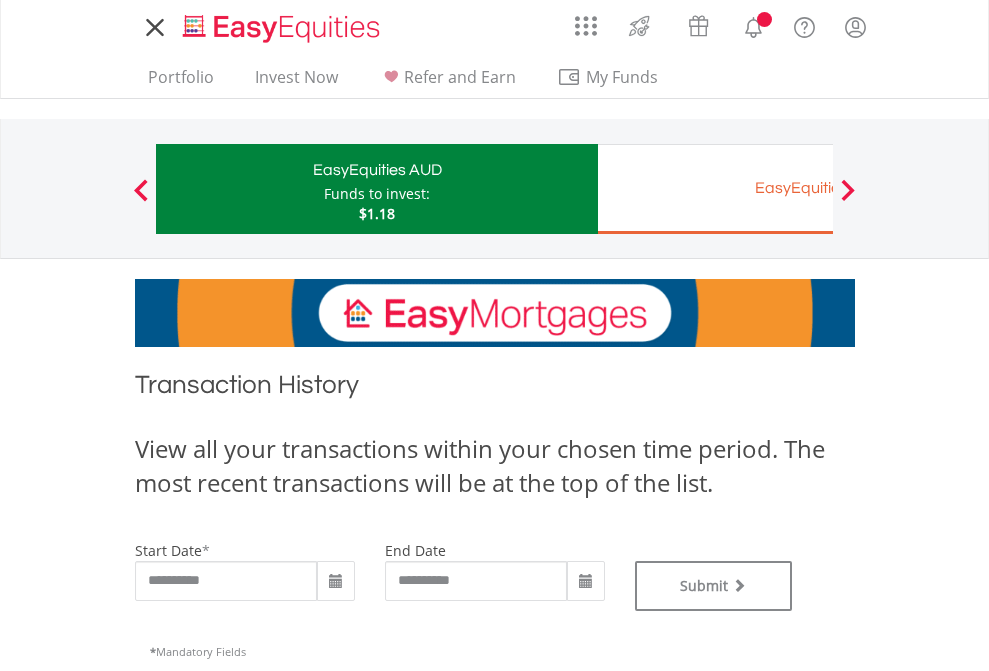 scroll, scrollTop: 0, scrollLeft: 0, axis: both 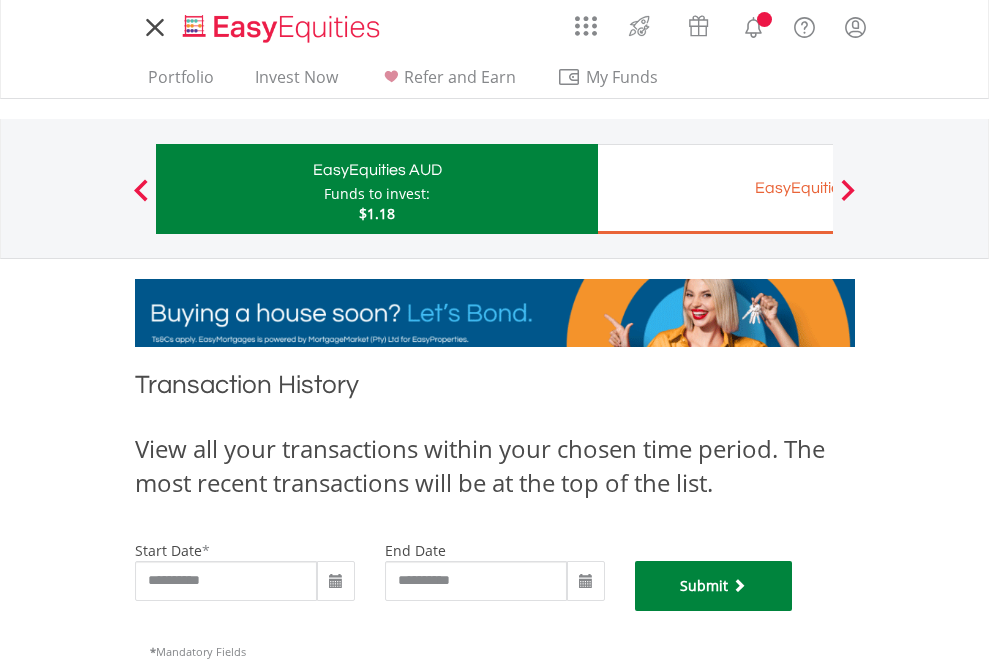click on "Submit" at bounding box center [714, 586] 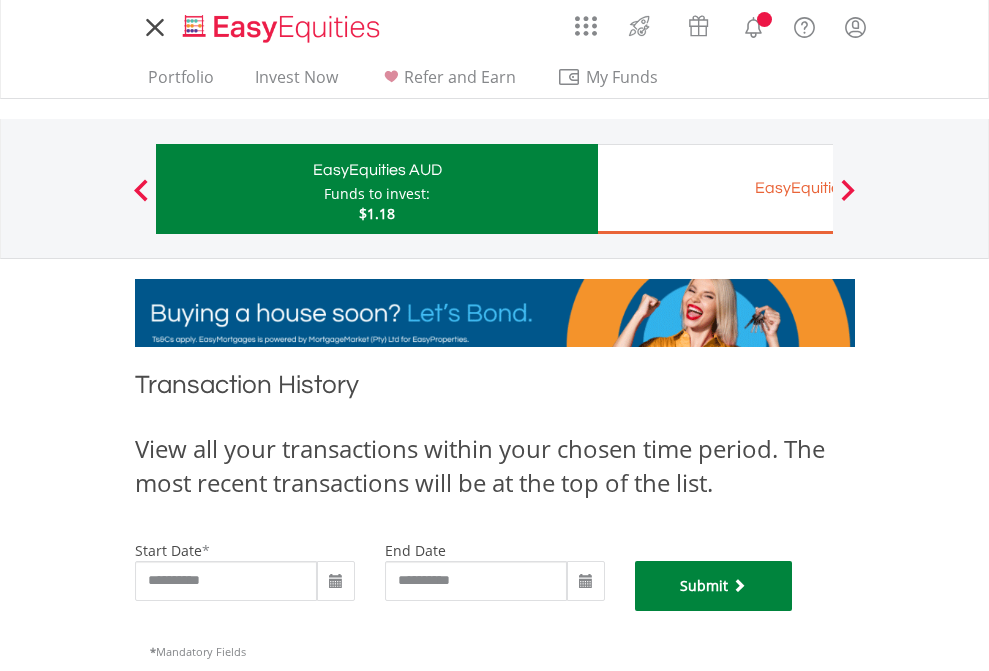 scroll, scrollTop: 811, scrollLeft: 0, axis: vertical 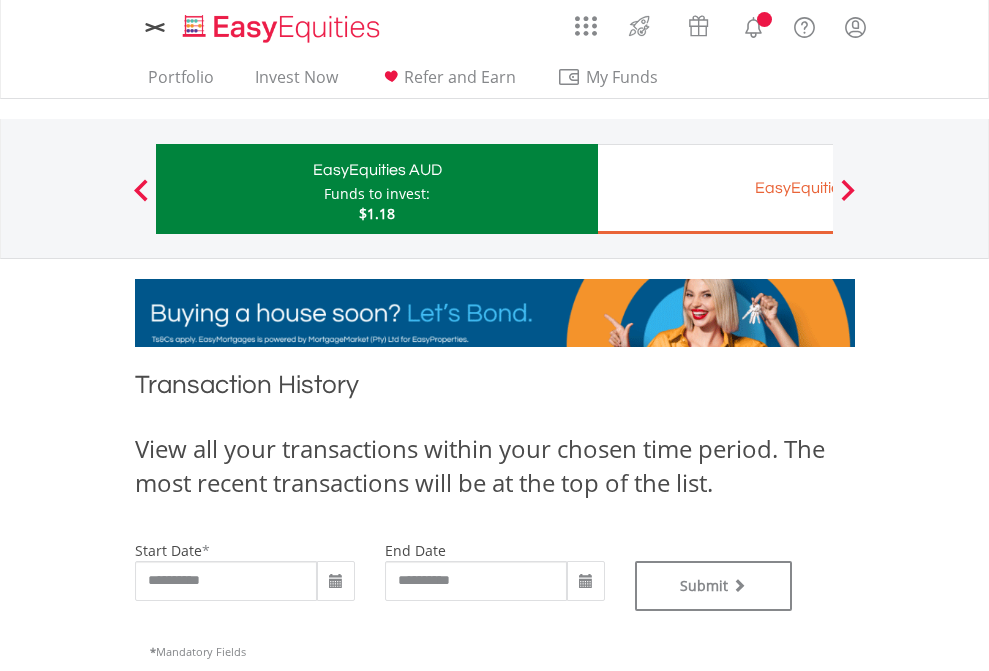 click on "EasyEquities EUR" at bounding box center [818, 188] 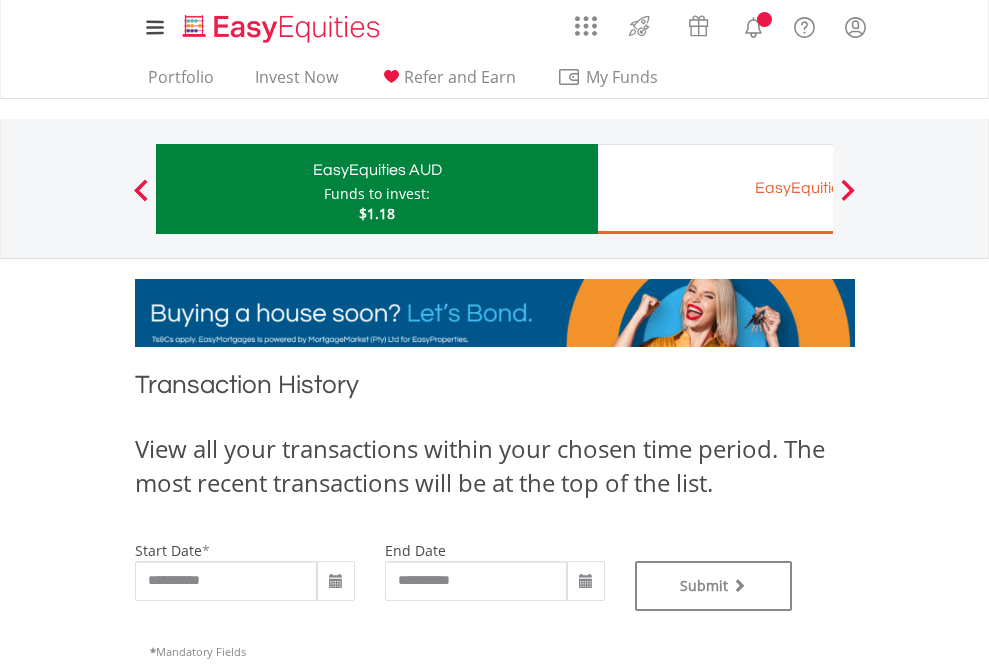 type on "**********" 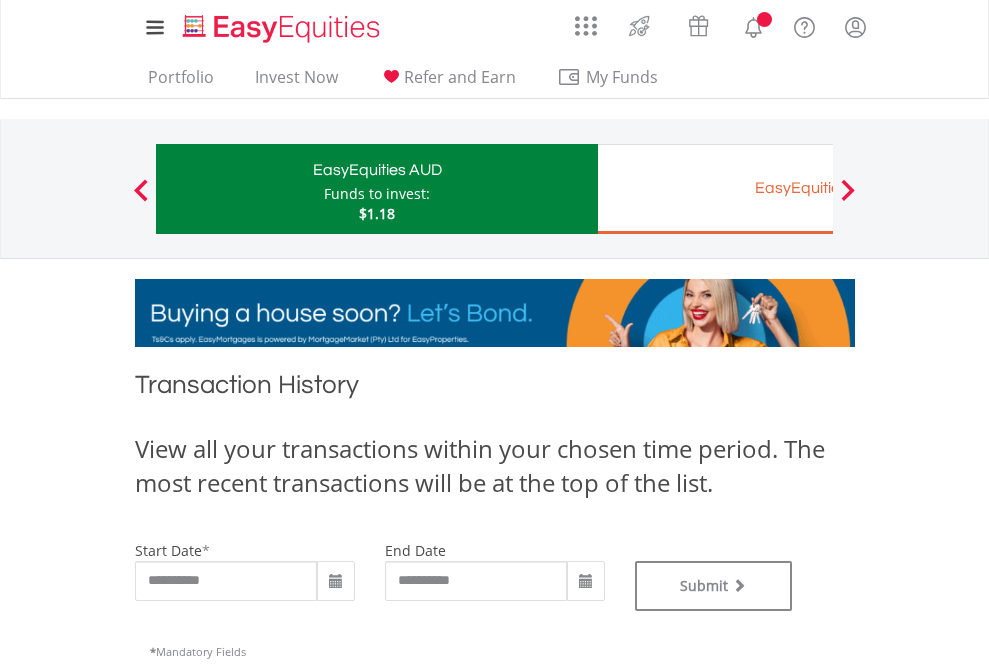 type on "**********" 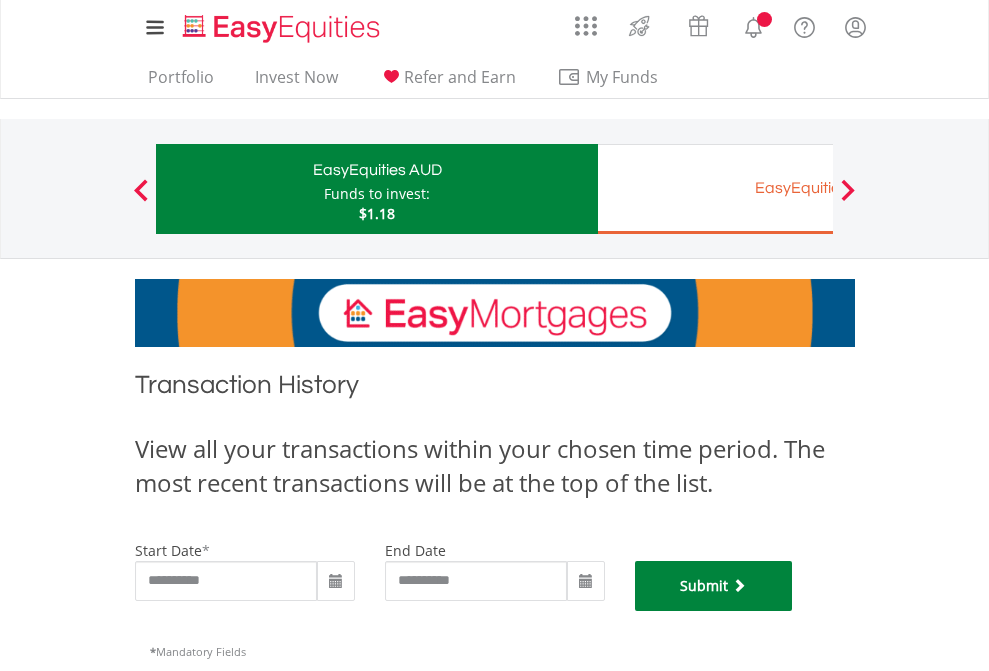 click on "Submit" at bounding box center [714, 586] 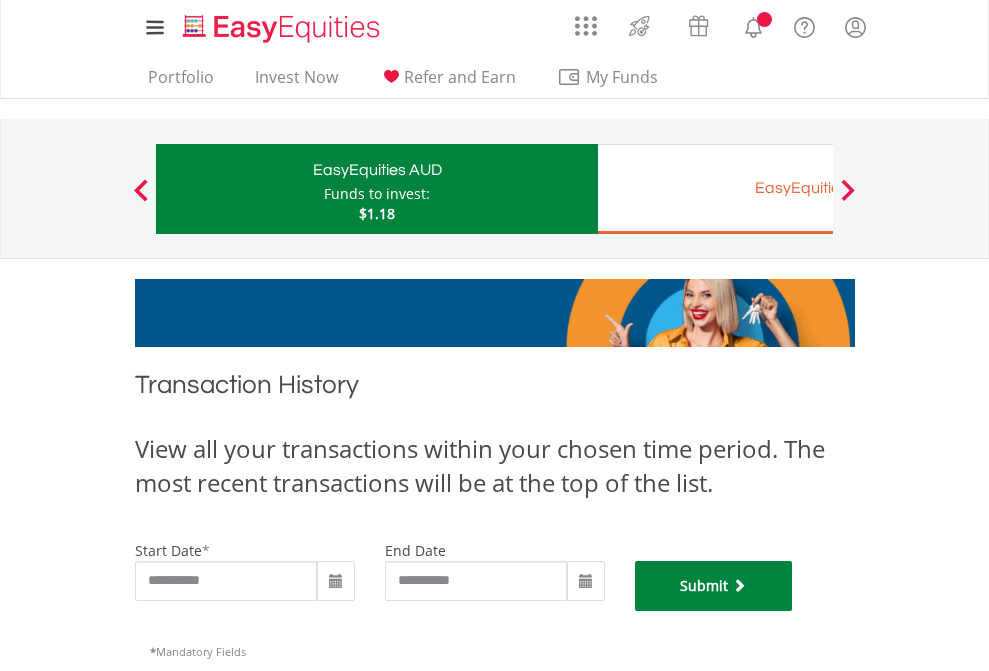scroll, scrollTop: 811, scrollLeft: 0, axis: vertical 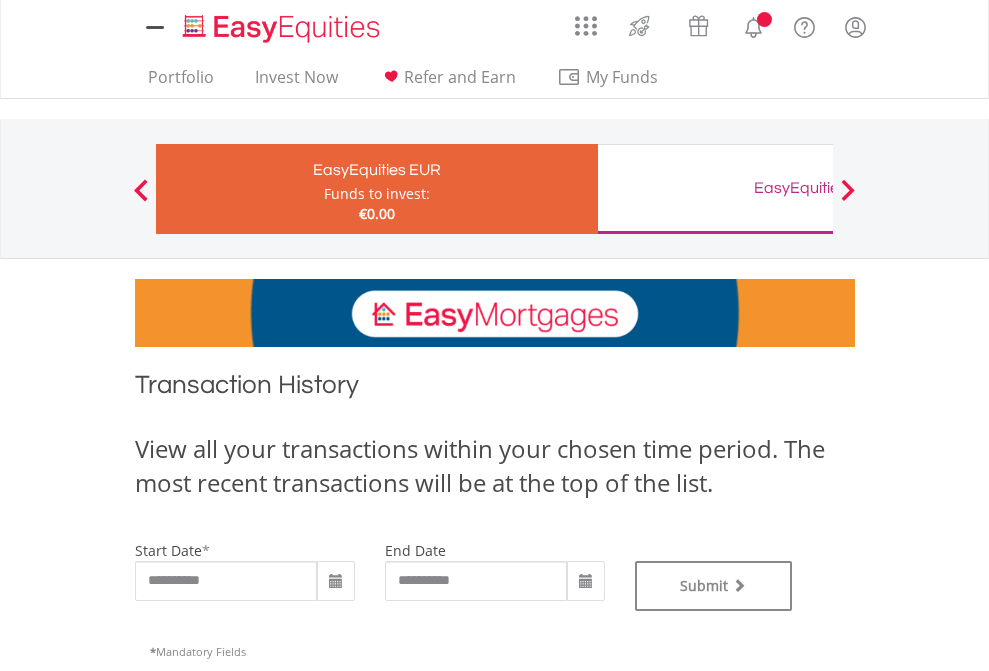 click on "EasyEquities GBP" at bounding box center [818, 188] 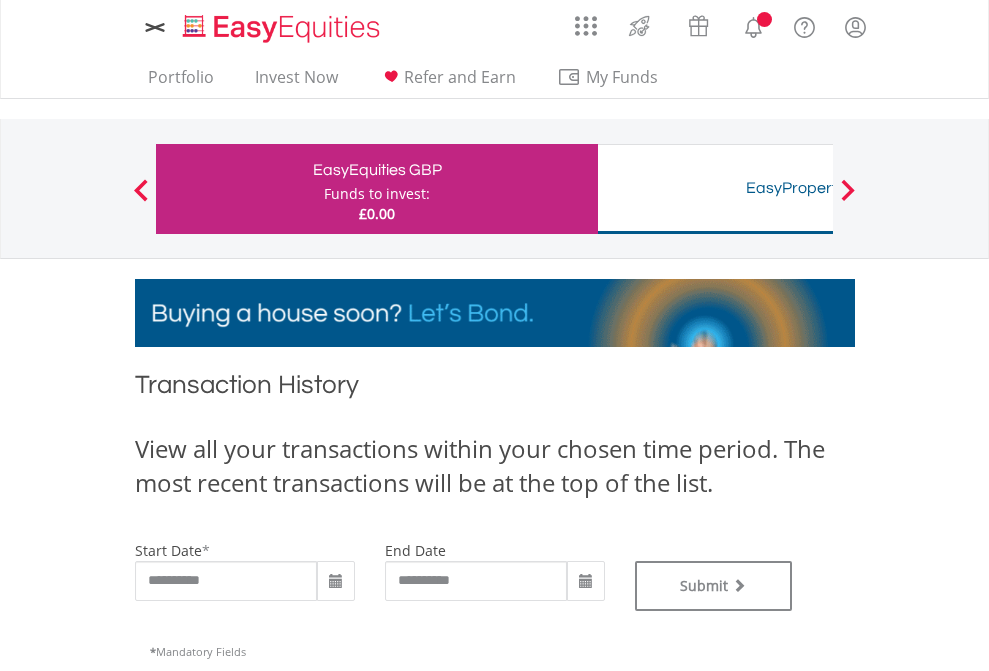 scroll, scrollTop: 0, scrollLeft: 0, axis: both 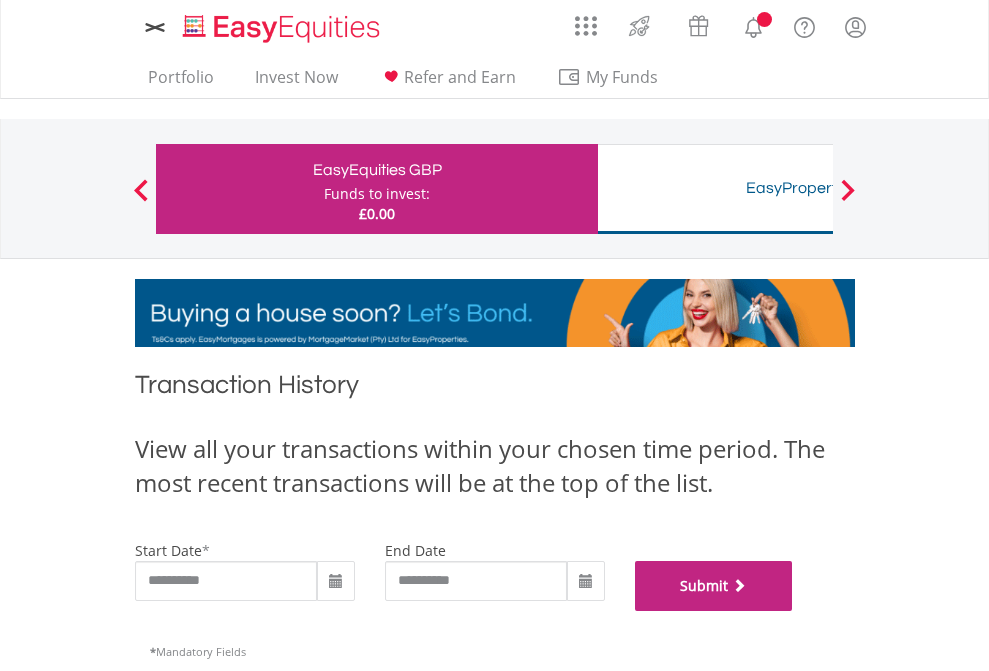 click on "Submit" at bounding box center [714, 586] 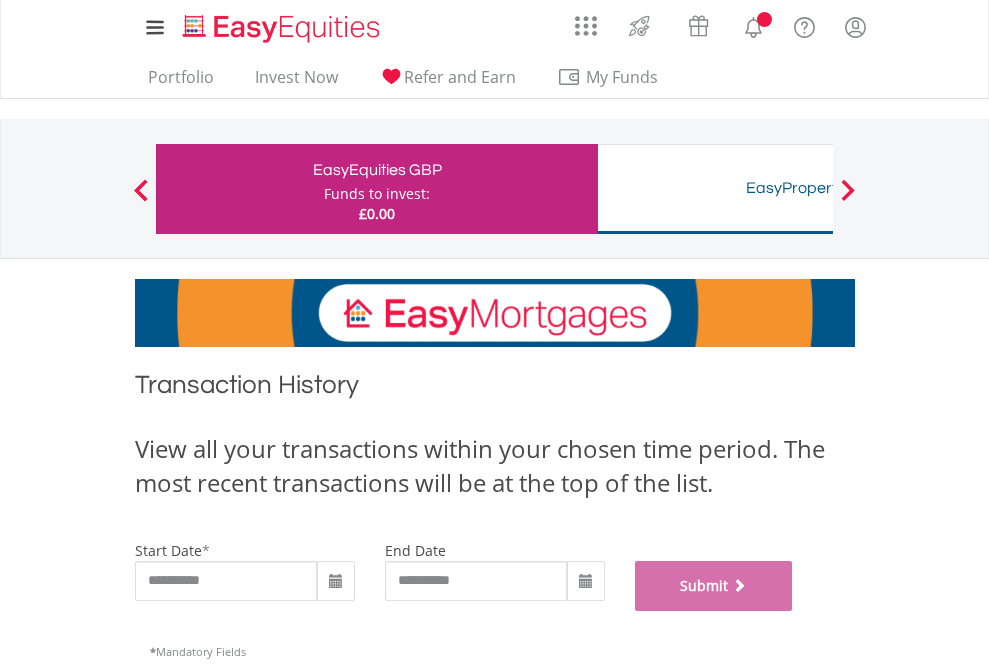 scroll, scrollTop: 811, scrollLeft: 0, axis: vertical 